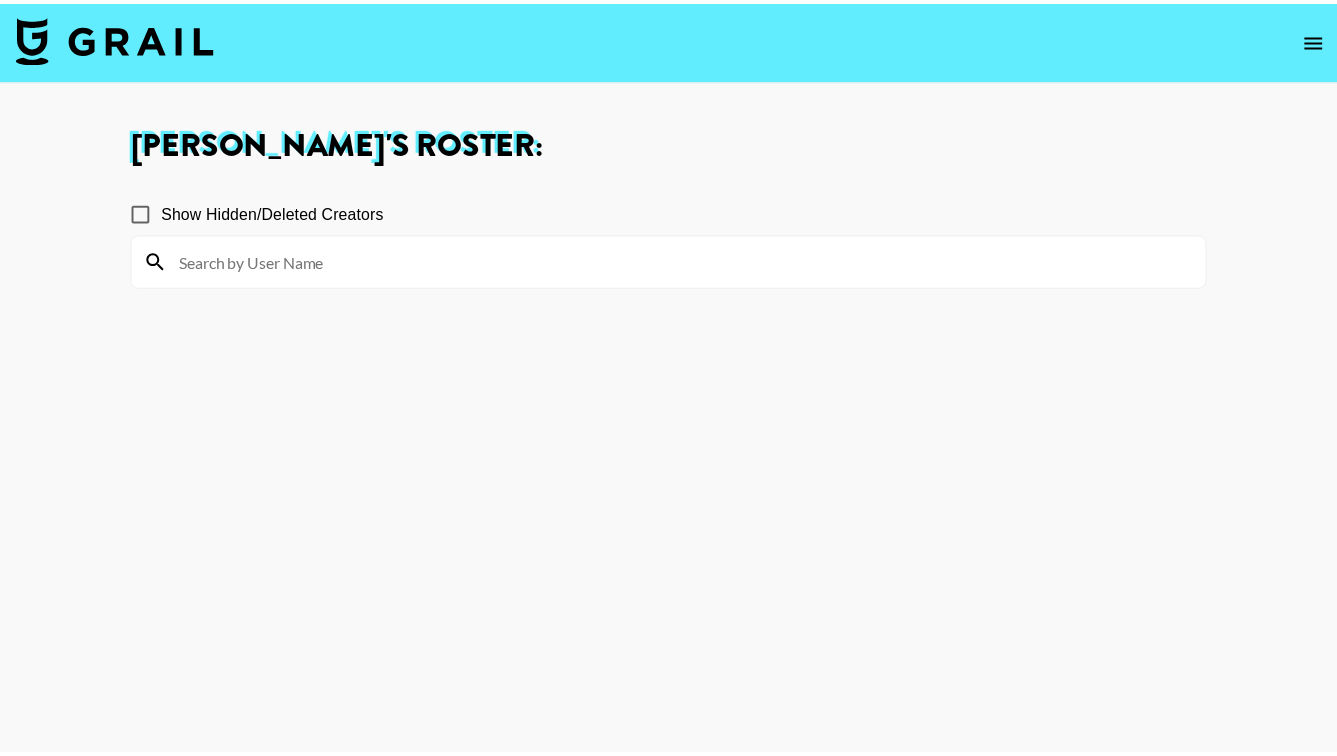 scroll, scrollTop: 0, scrollLeft: 0, axis: both 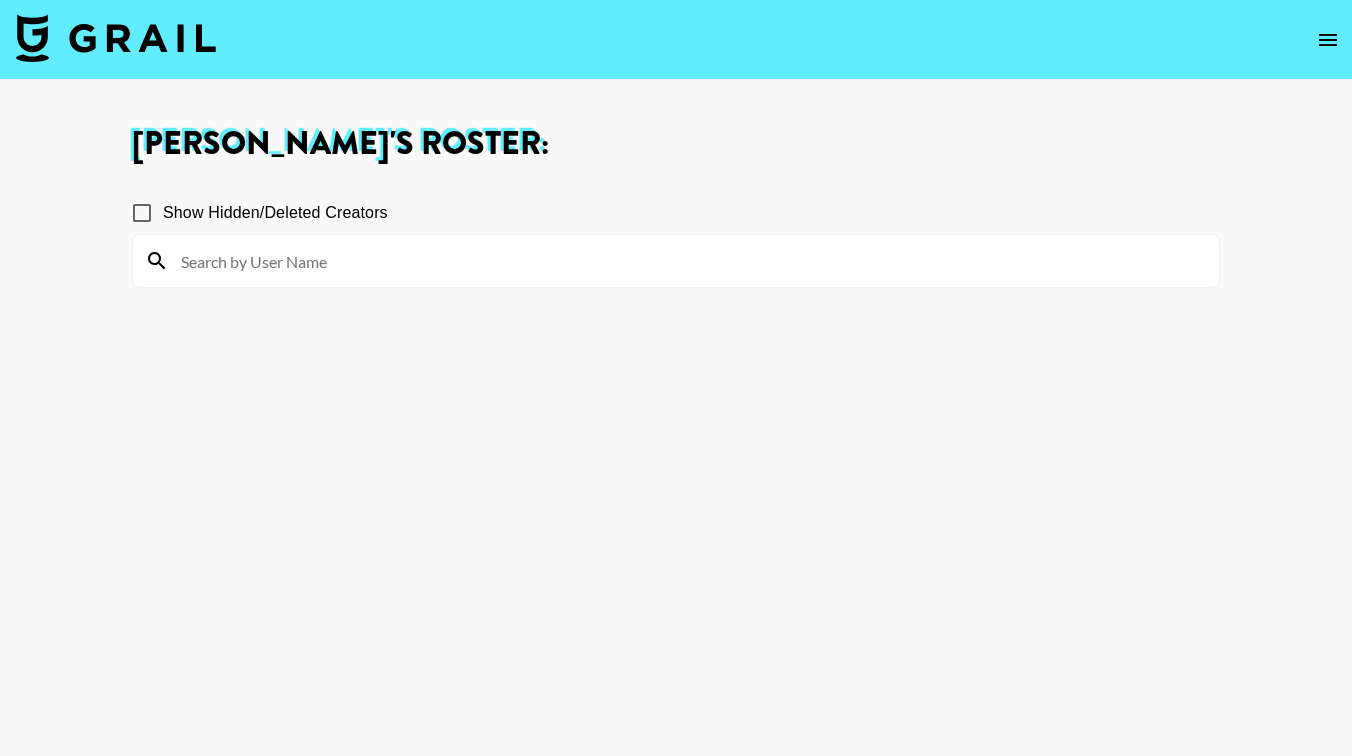 click at bounding box center [688, 261] 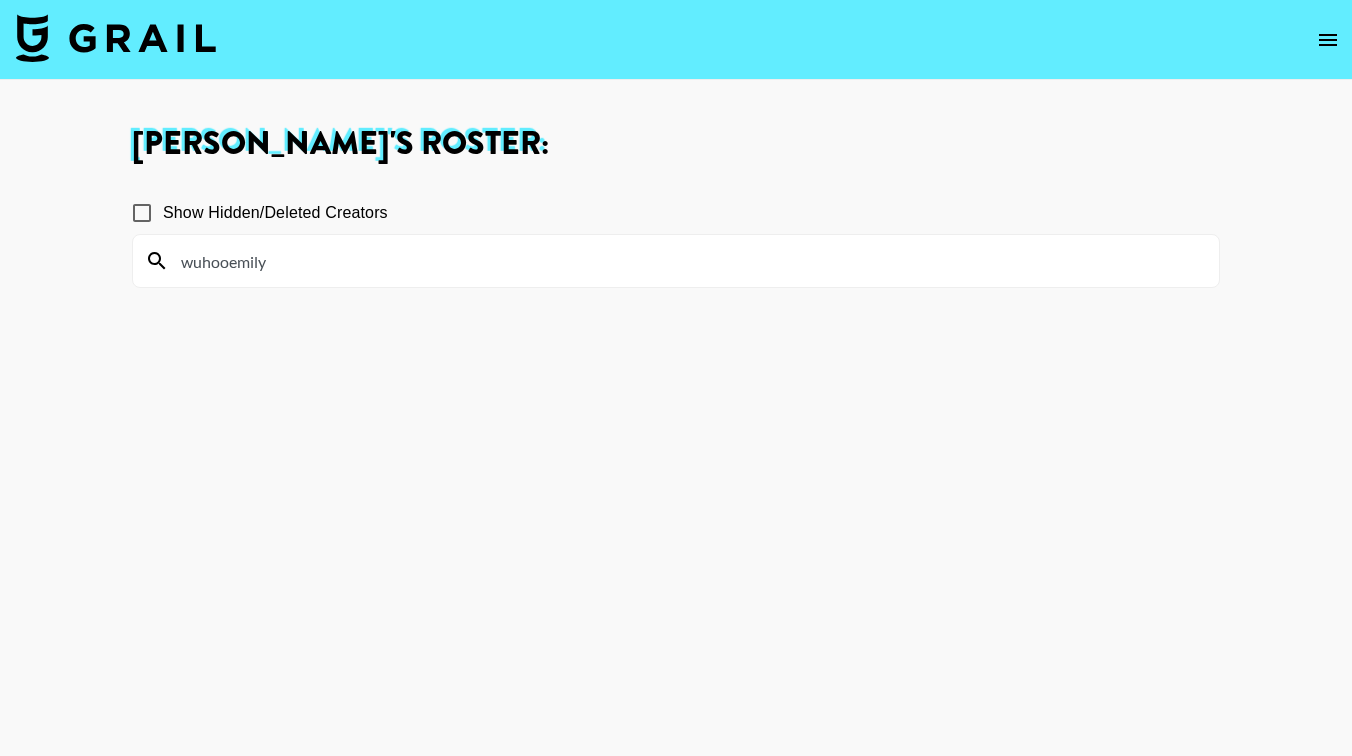 type on "wuhooemily" 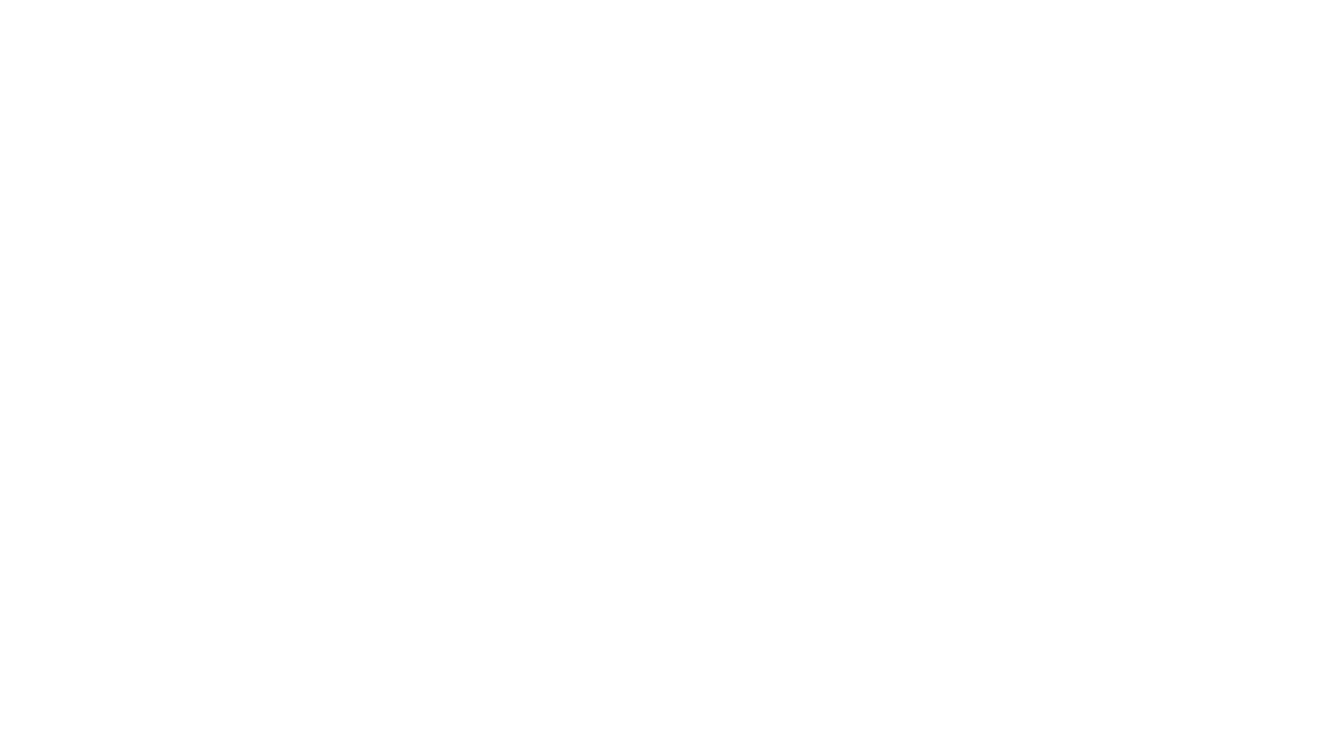 scroll, scrollTop: 0, scrollLeft: 0, axis: both 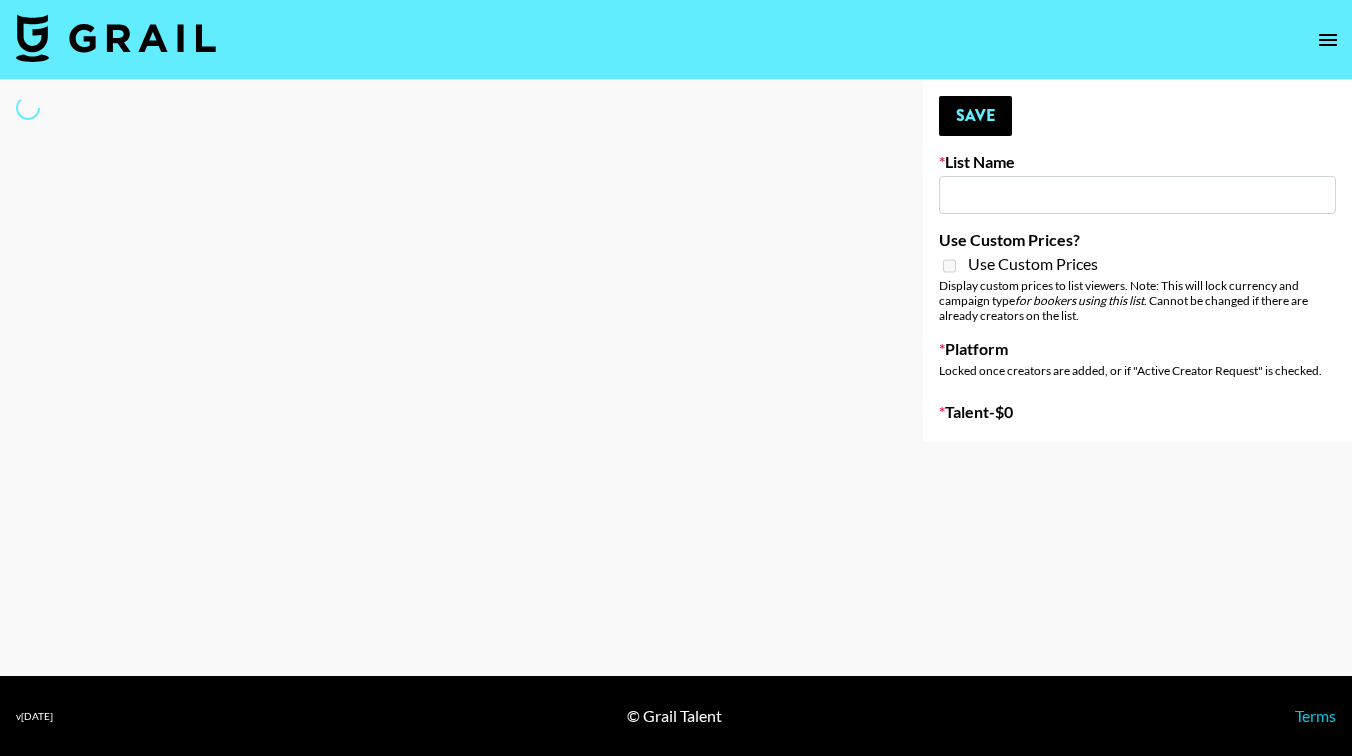 click at bounding box center (1137, 195) 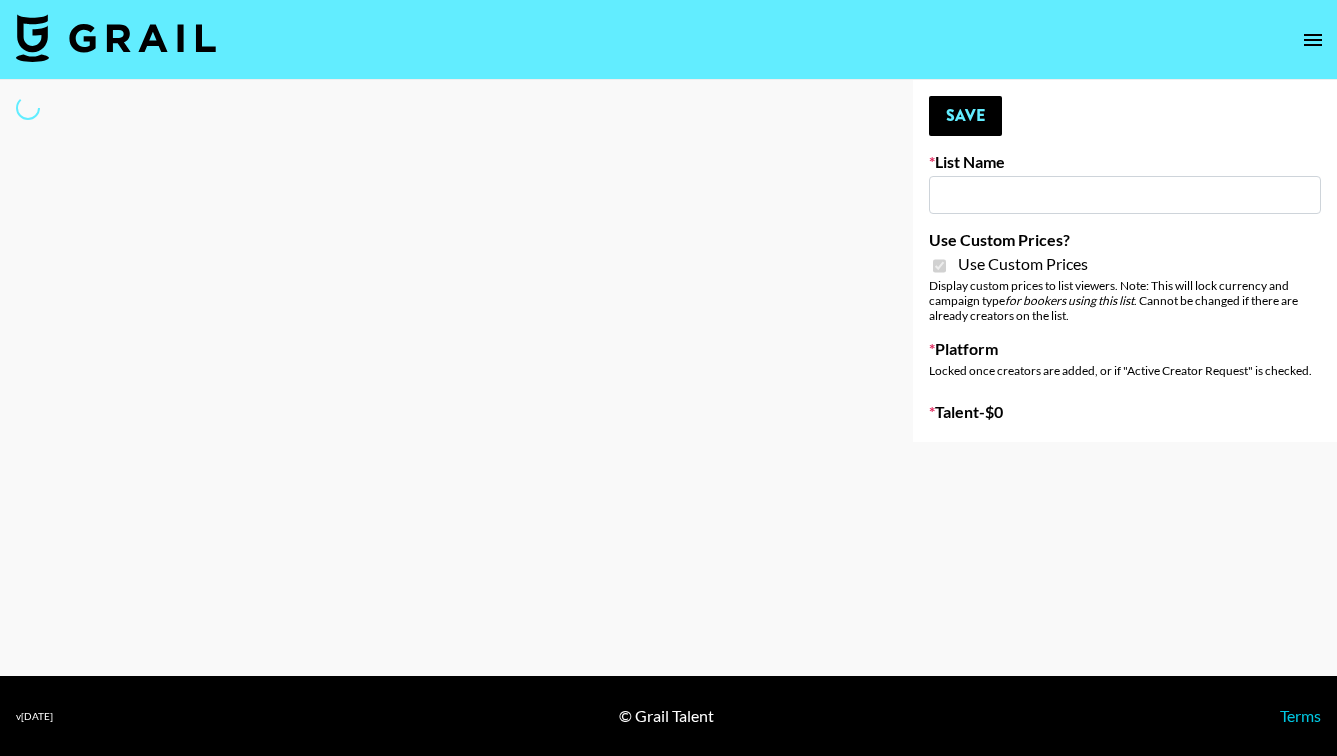 type on "Virginia, South Carolina, Georgia, Michigan, and PA Creators" 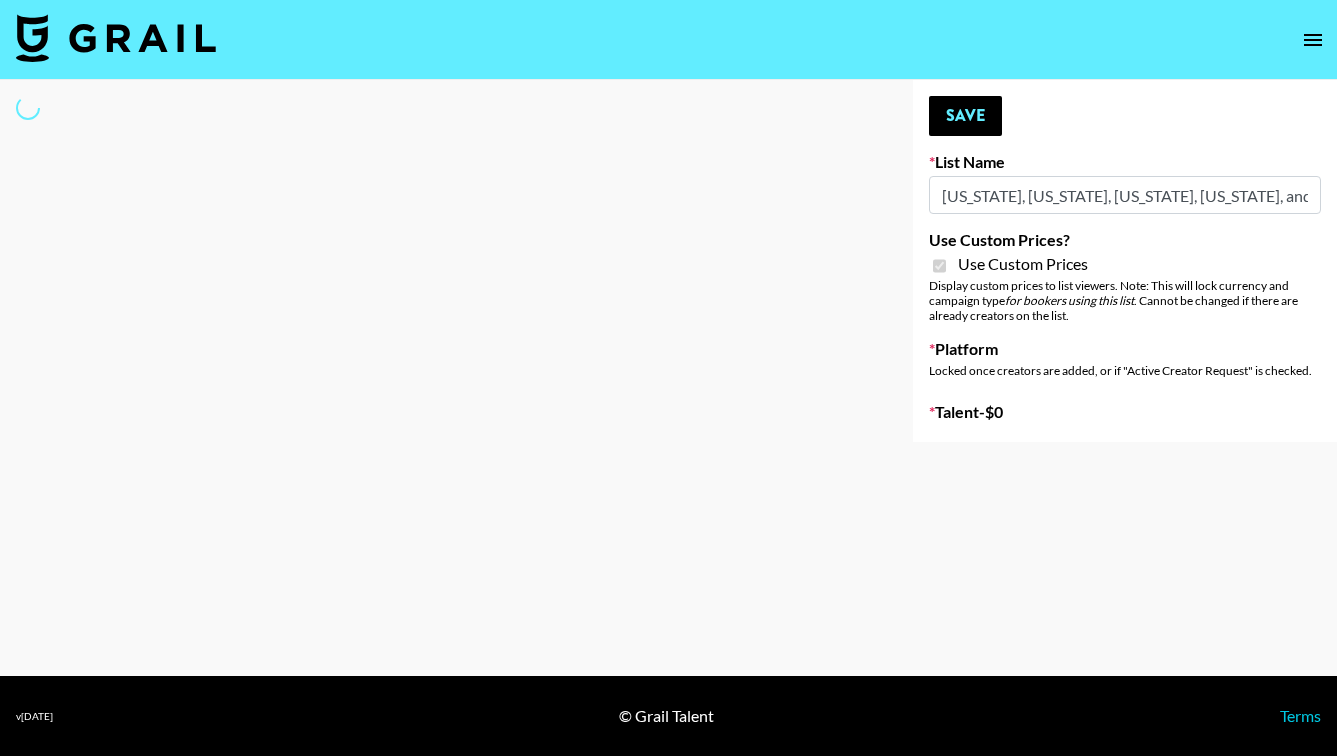 select on "Brand" 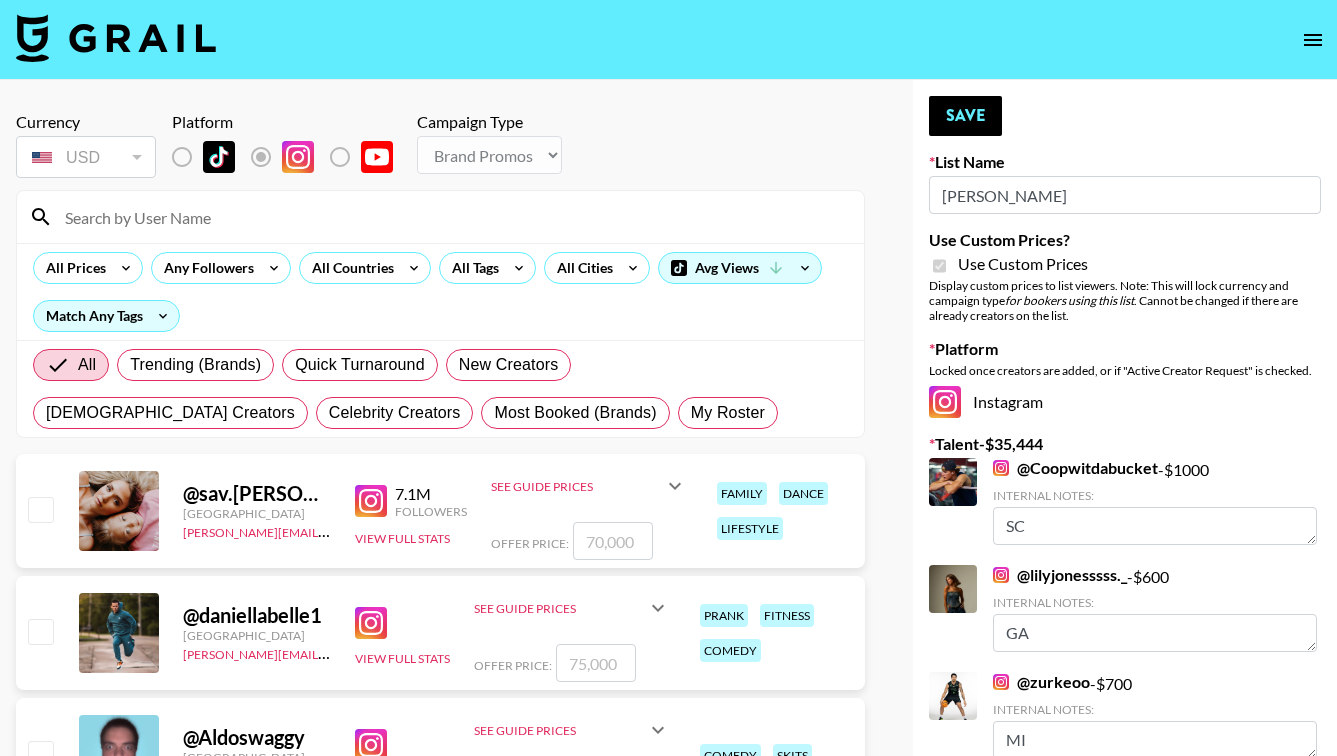 drag, startPoint x: 1080, startPoint y: 190, endPoint x: 894, endPoint y: 178, distance: 186.38669 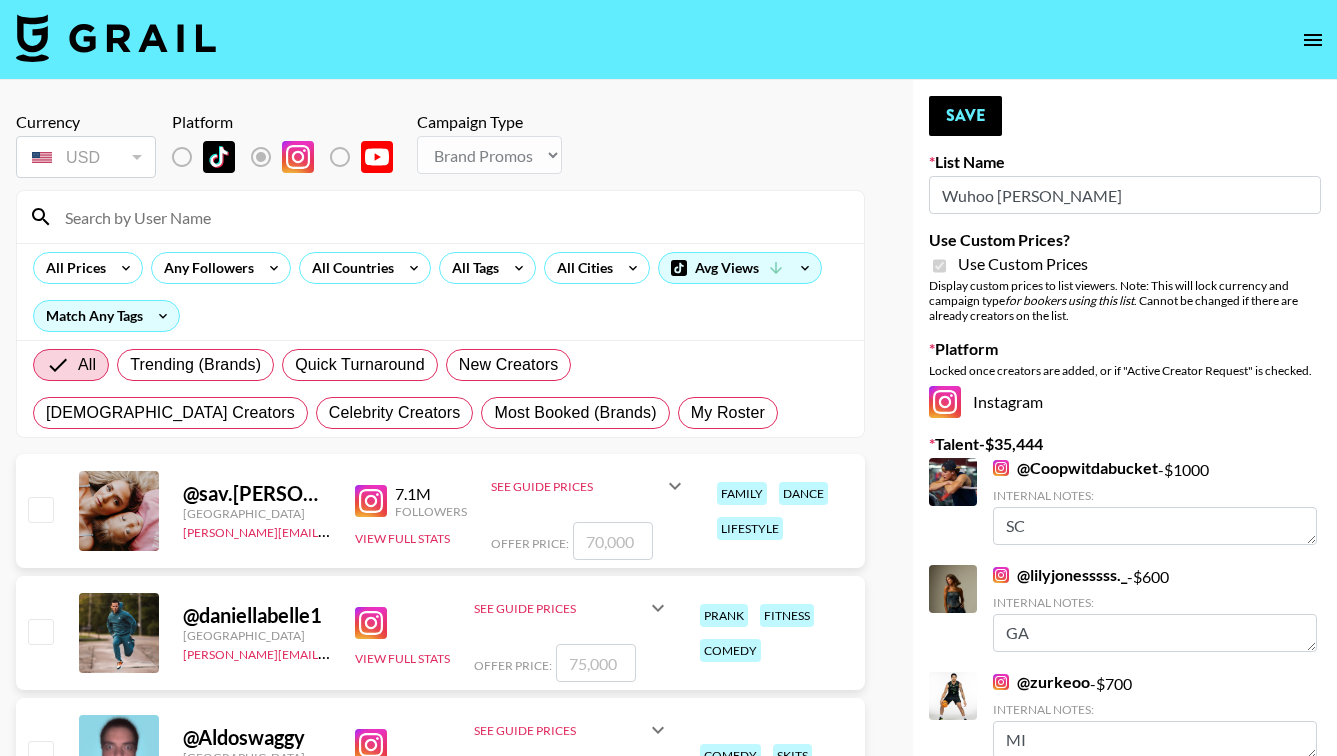 type on "Wuhoo Emily" 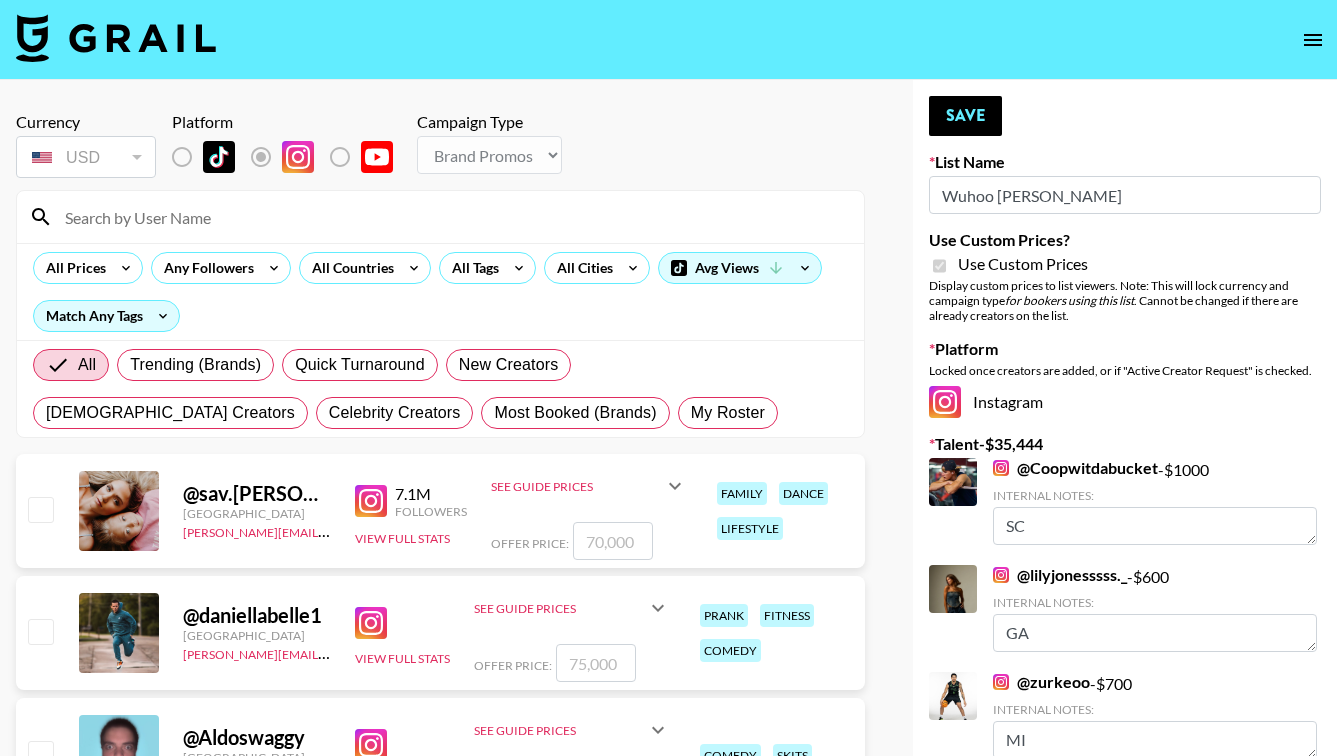 click at bounding box center [452, 217] 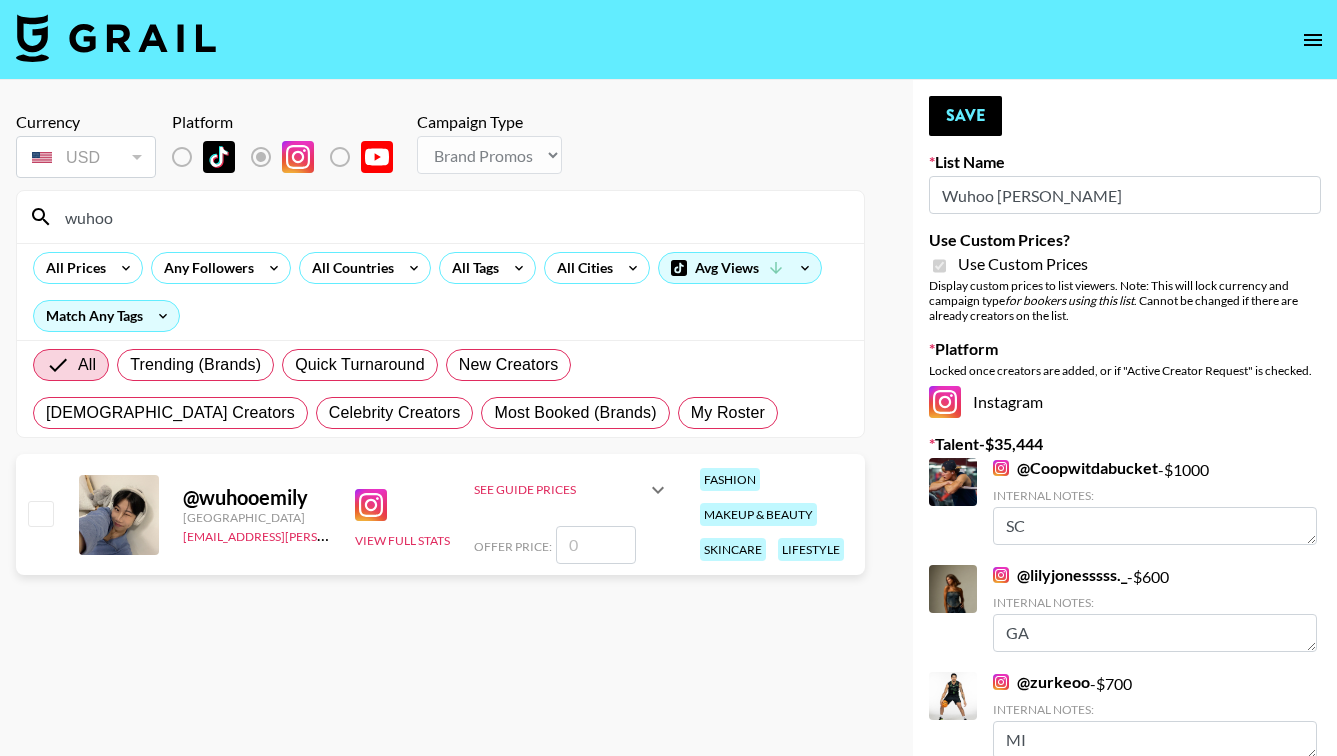 type on "wuhoo" 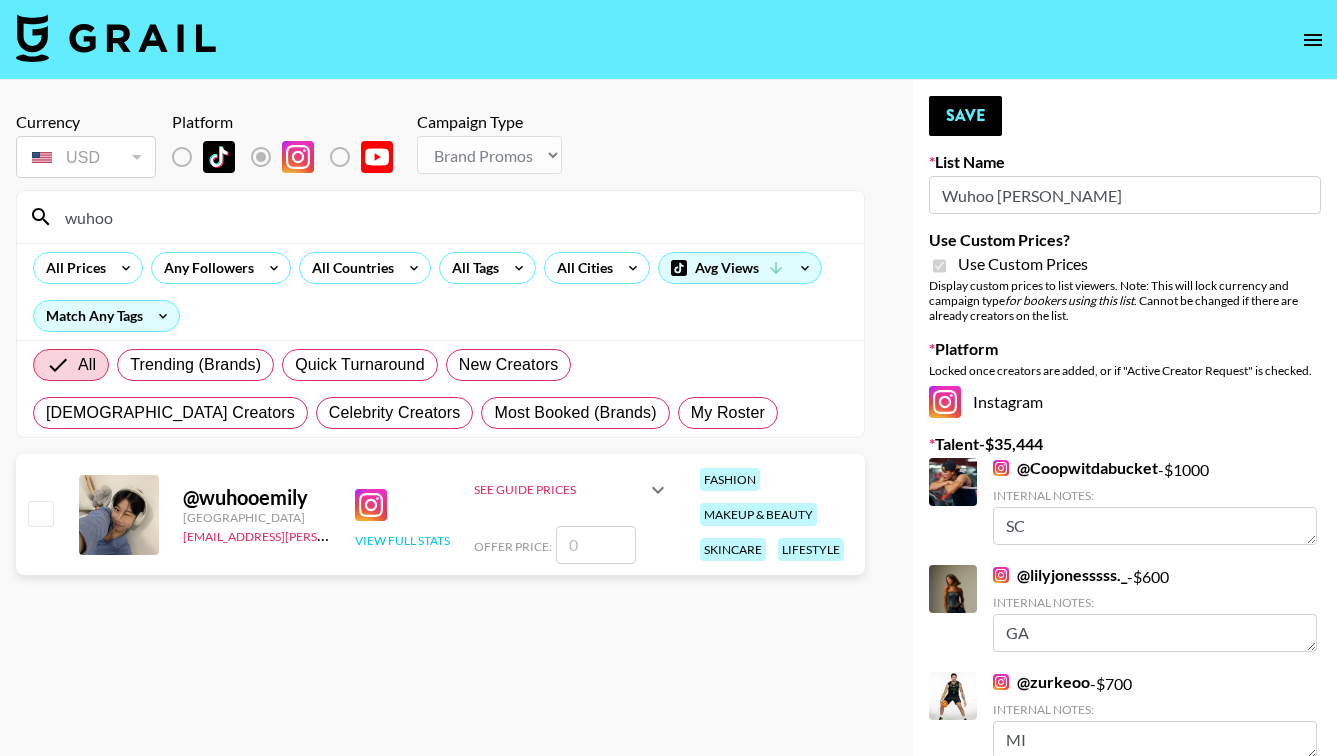 click on "View Full Stats" at bounding box center (402, 540) 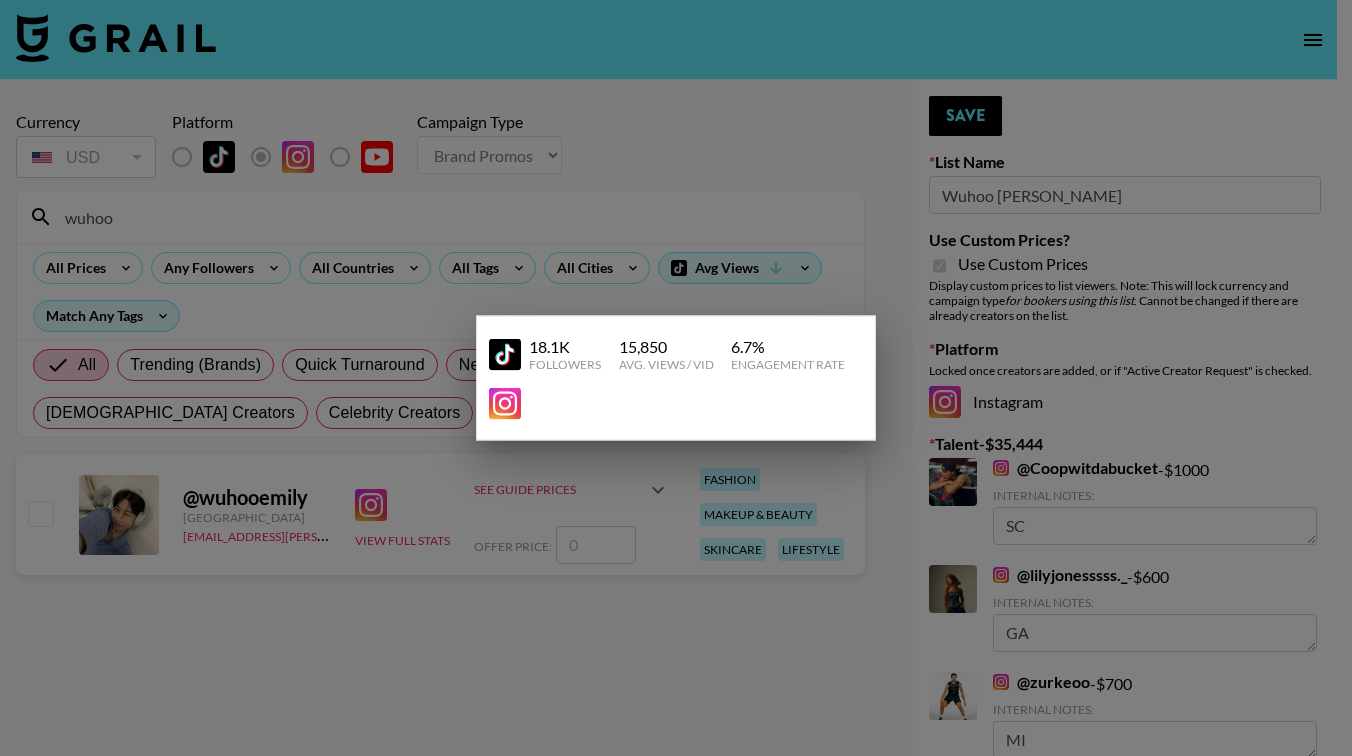 click at bounding box center [676, 378] 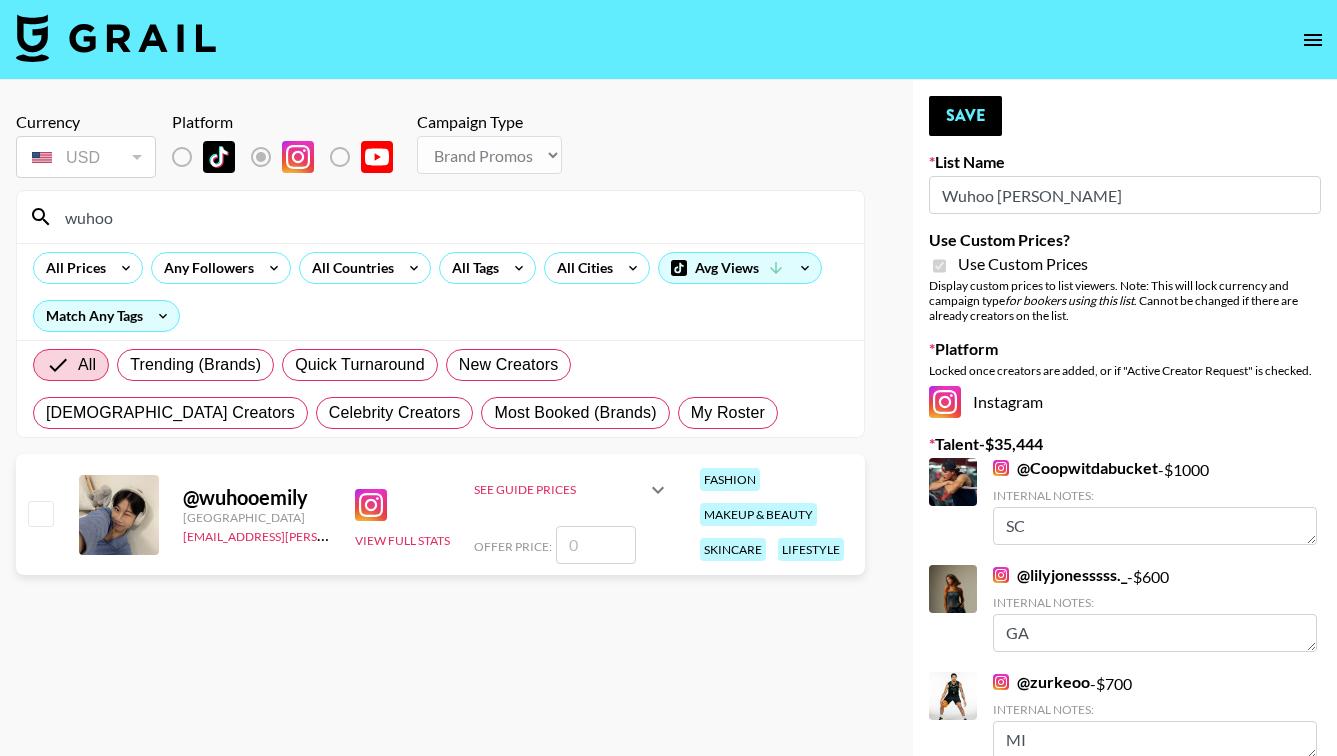 click at bounding box center (596, 545) 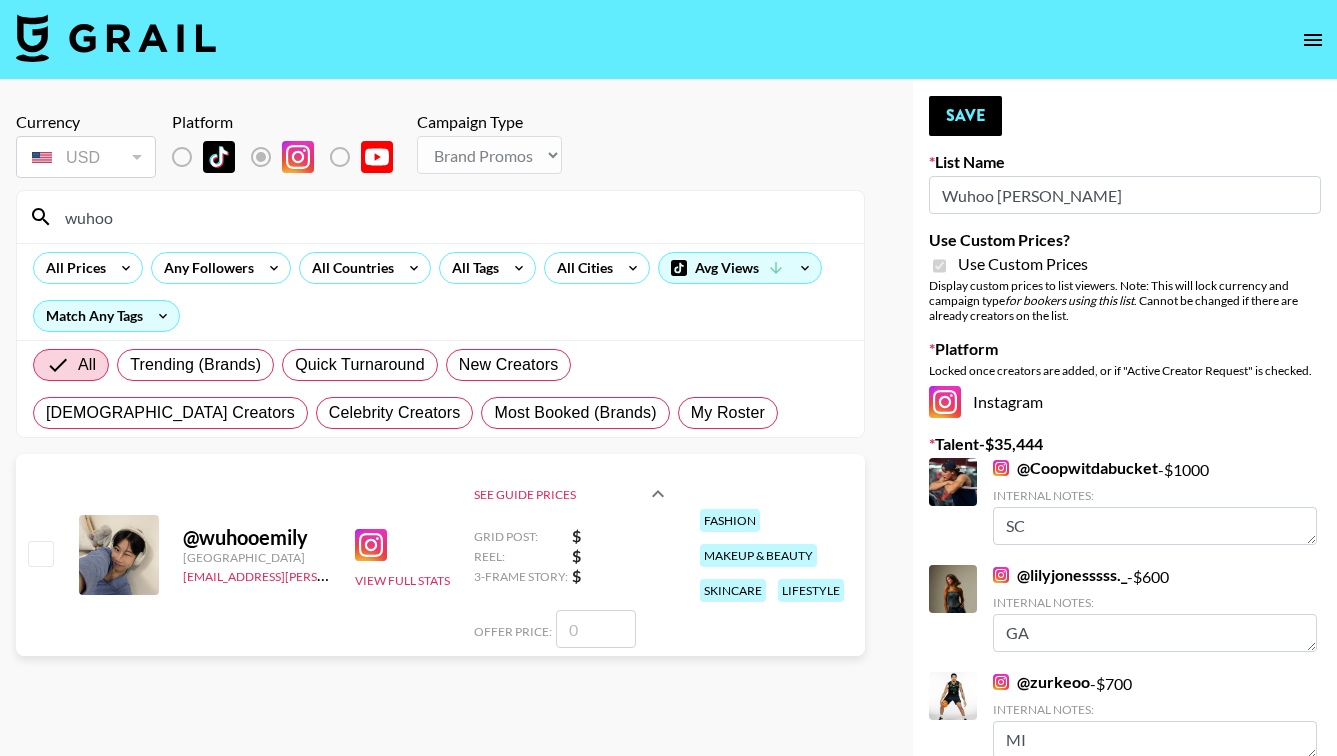 click at bounding box center (596, 629) 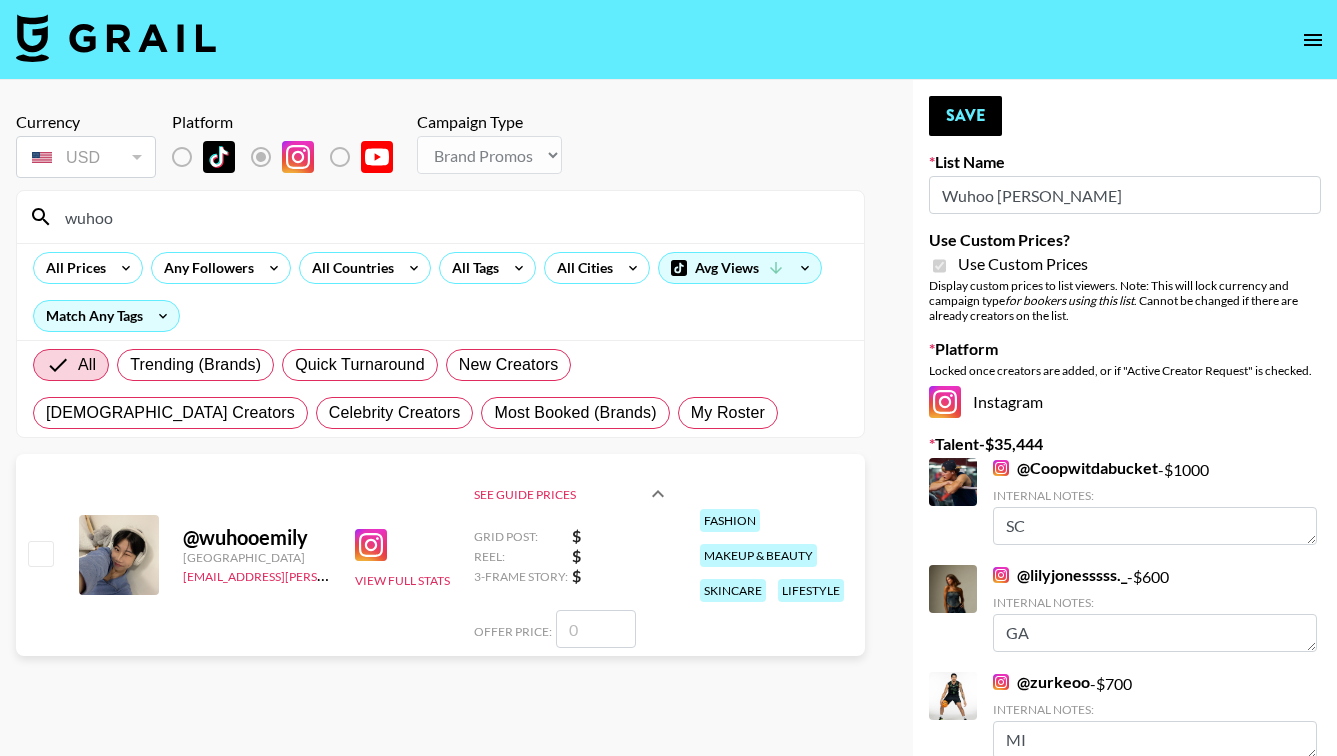 paste on "1750" 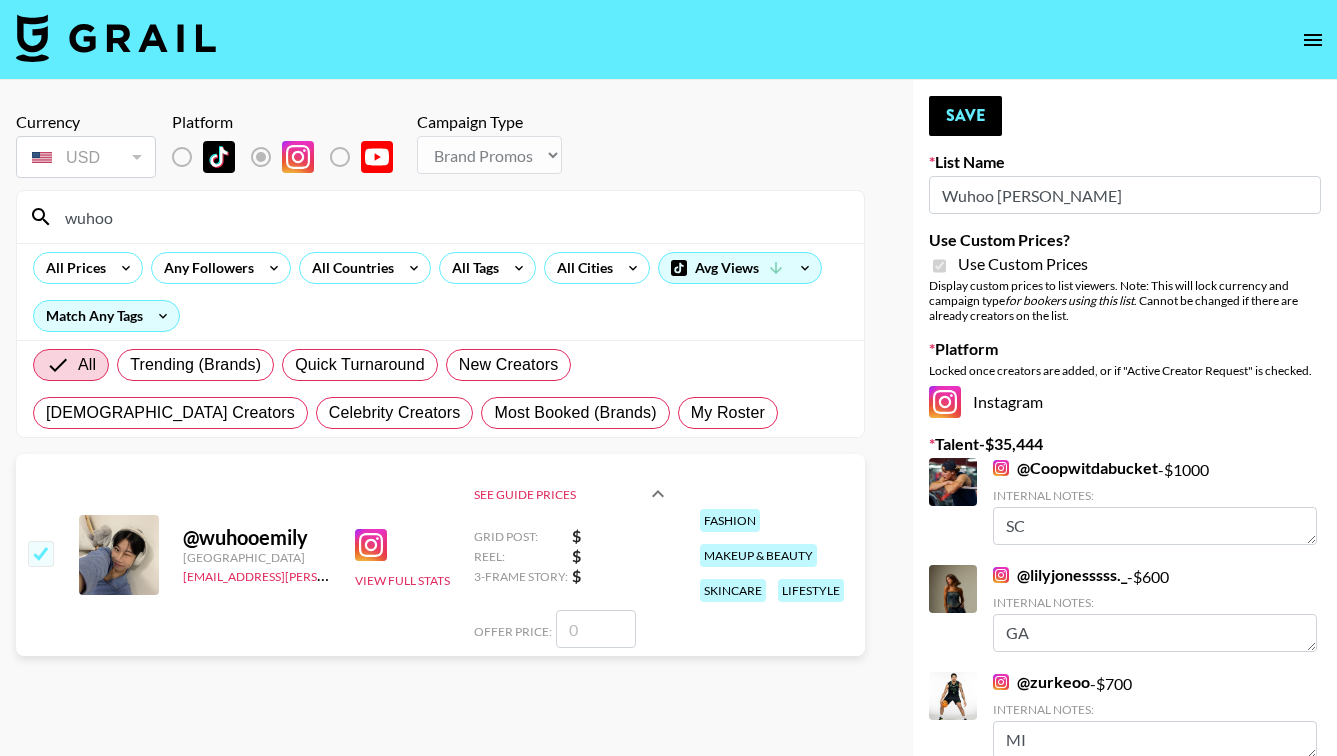 checkbox on "true" 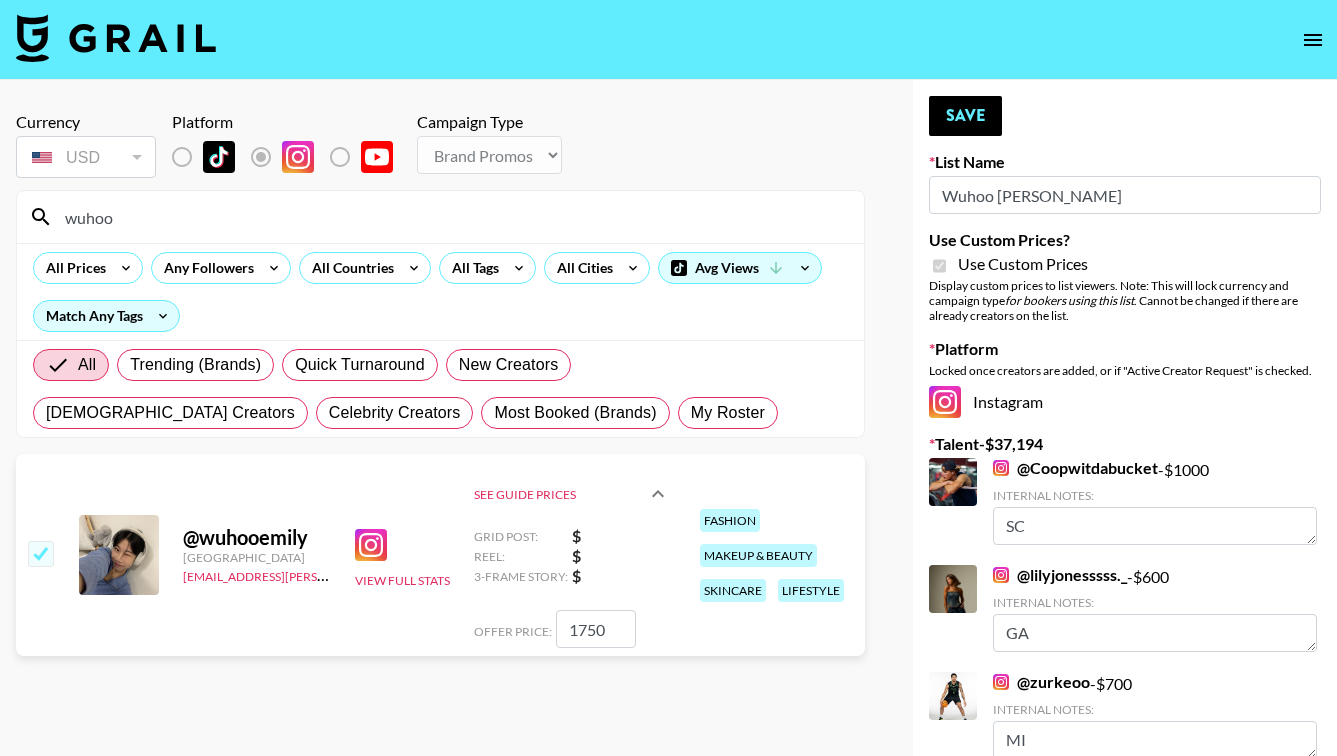 click on "1750" at bounding box center (596, 629) 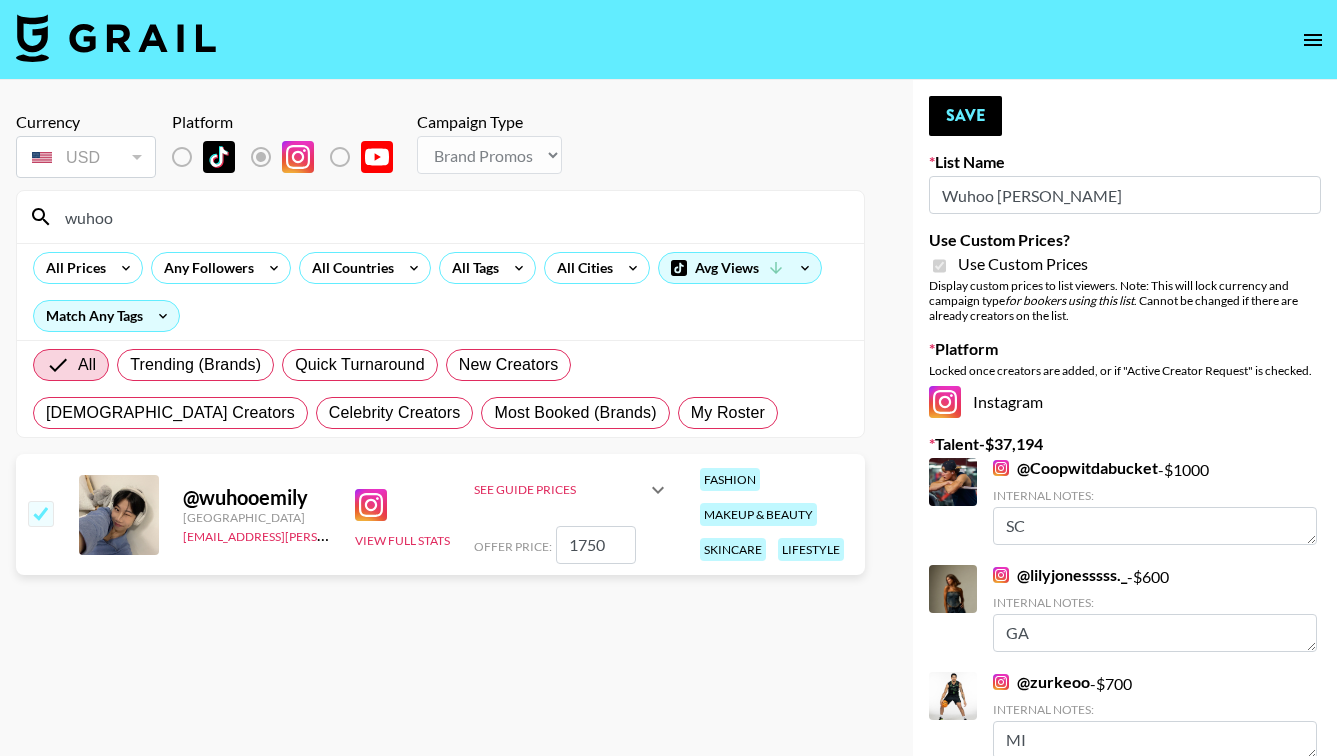 click on "Currency USD USD ​ Platform Campaign Type Choose Type... Song Promos Brand Promos wuhoo All Prices Any Followers All Countries All Tags All Cities Avg Views Match Any Tags All Trending (Brands) Quick Turnaround New Creators LGBTQIA+ Creators Celebrity Creators Most Booked (Brands) My Roster @ wuhooemily United States dajana.perrella@grail-talent.com View Full Stats See Guide Prices Grid Post: $ Reel: $ 3-Frame Story: $ Offer Price: 1750 fashion makeup & beauty skincare lifestyle" at bounding box center (440, 394) 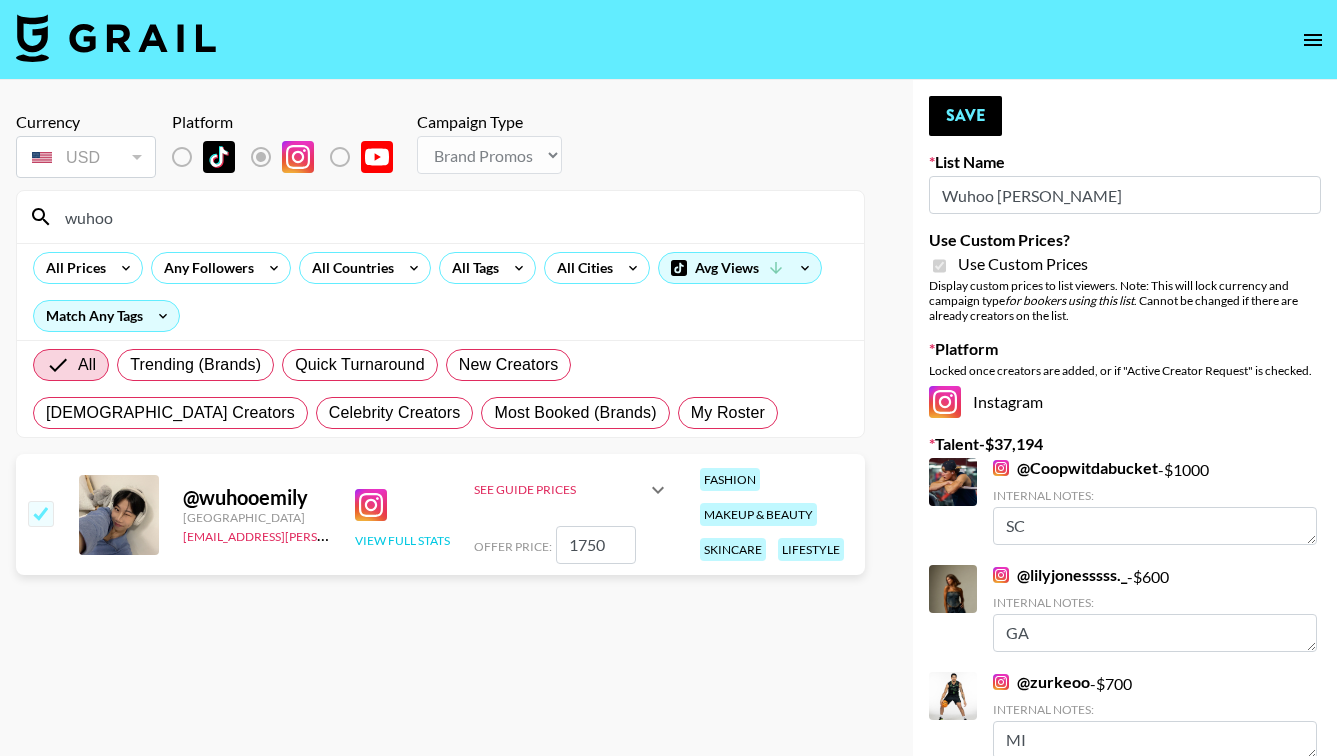 click on "View Full Stats" at bounding box center (402, 540) 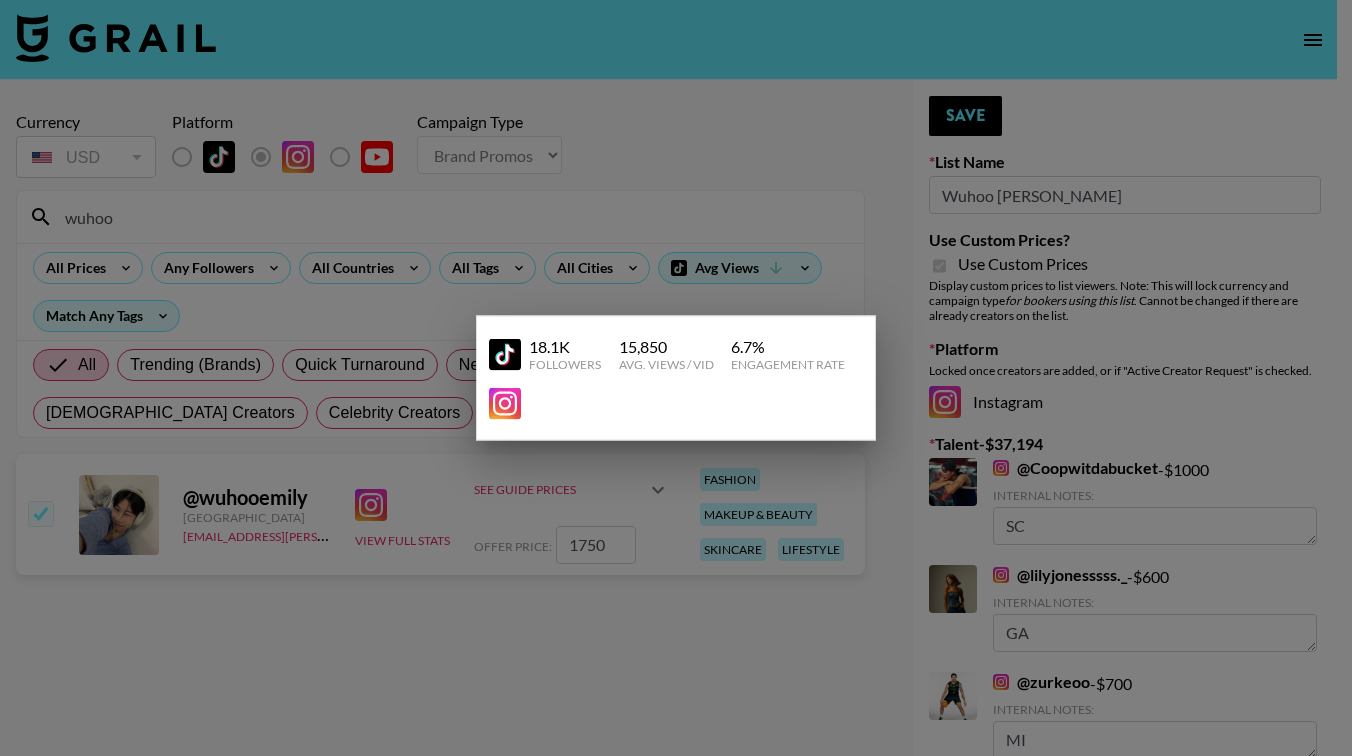 click at bounding box center (676, 378) 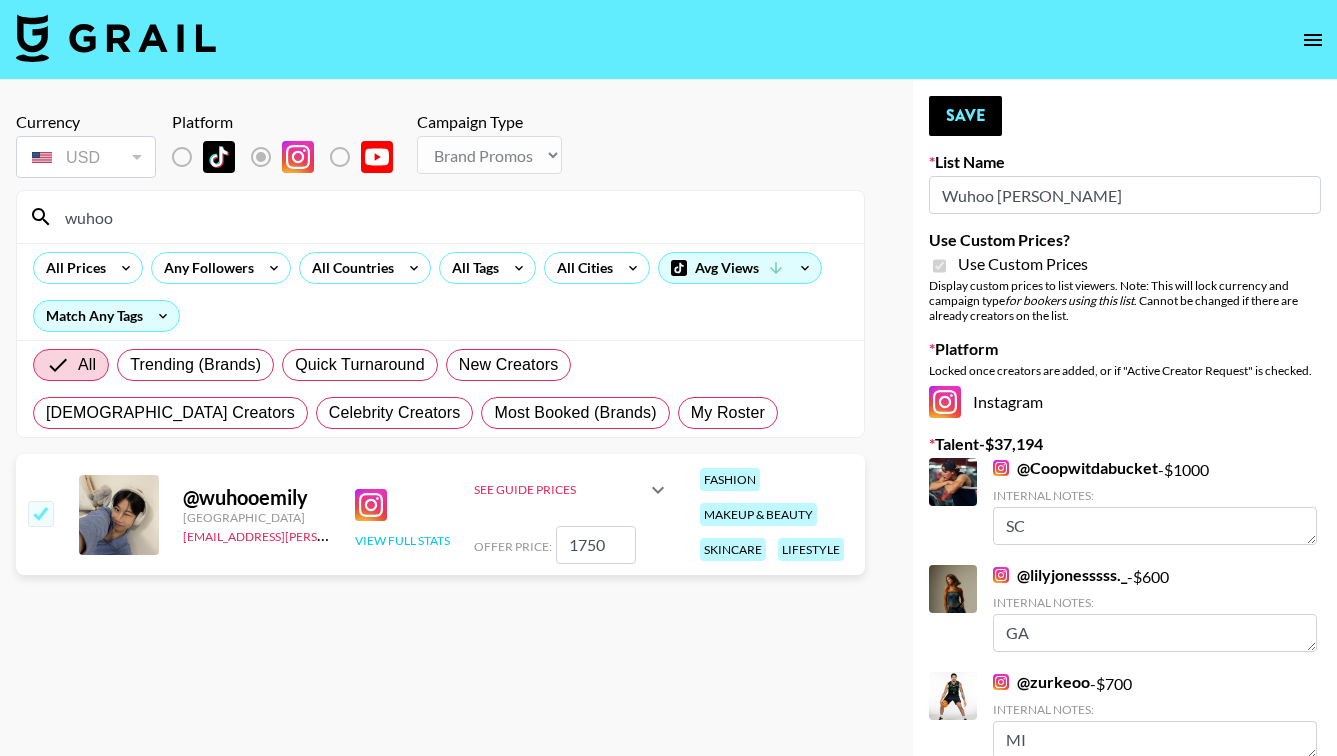click on "View Full Stats" at bounding box center (402, 540) 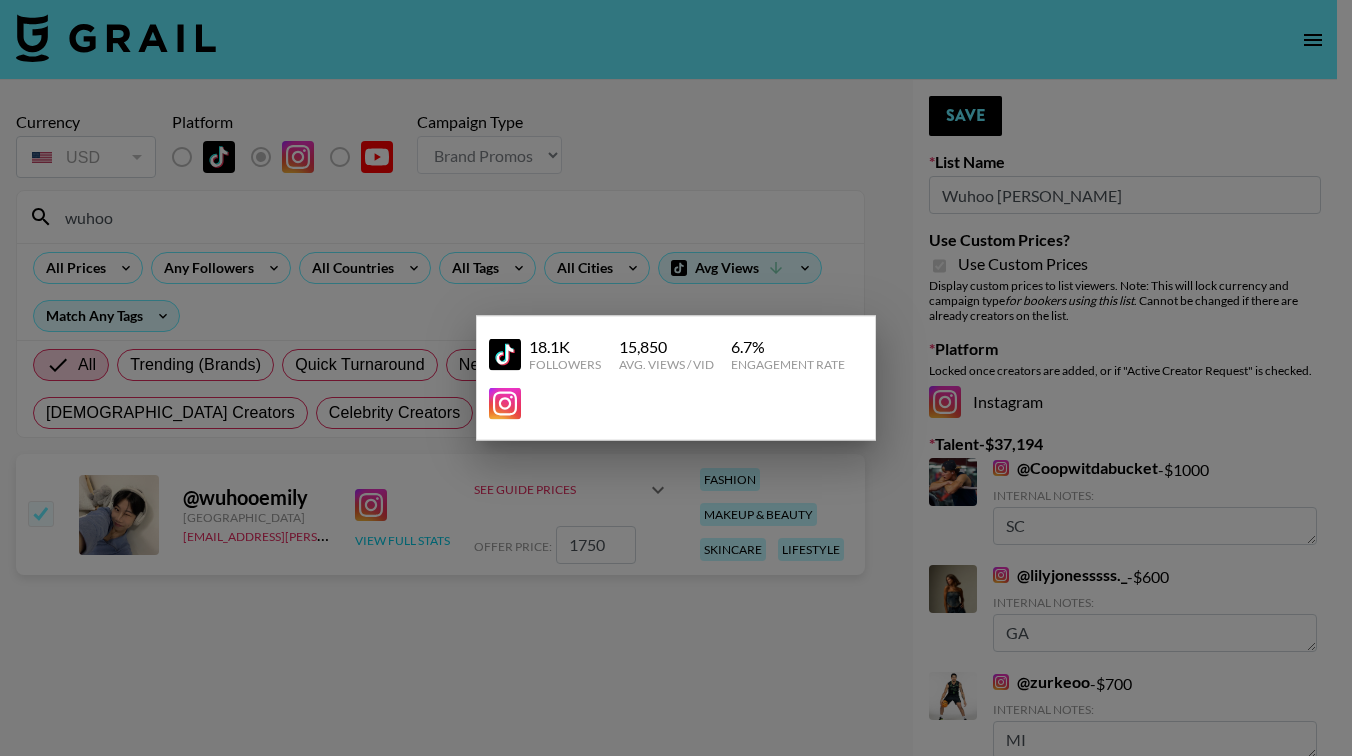 click at bounding box center (676, 378) 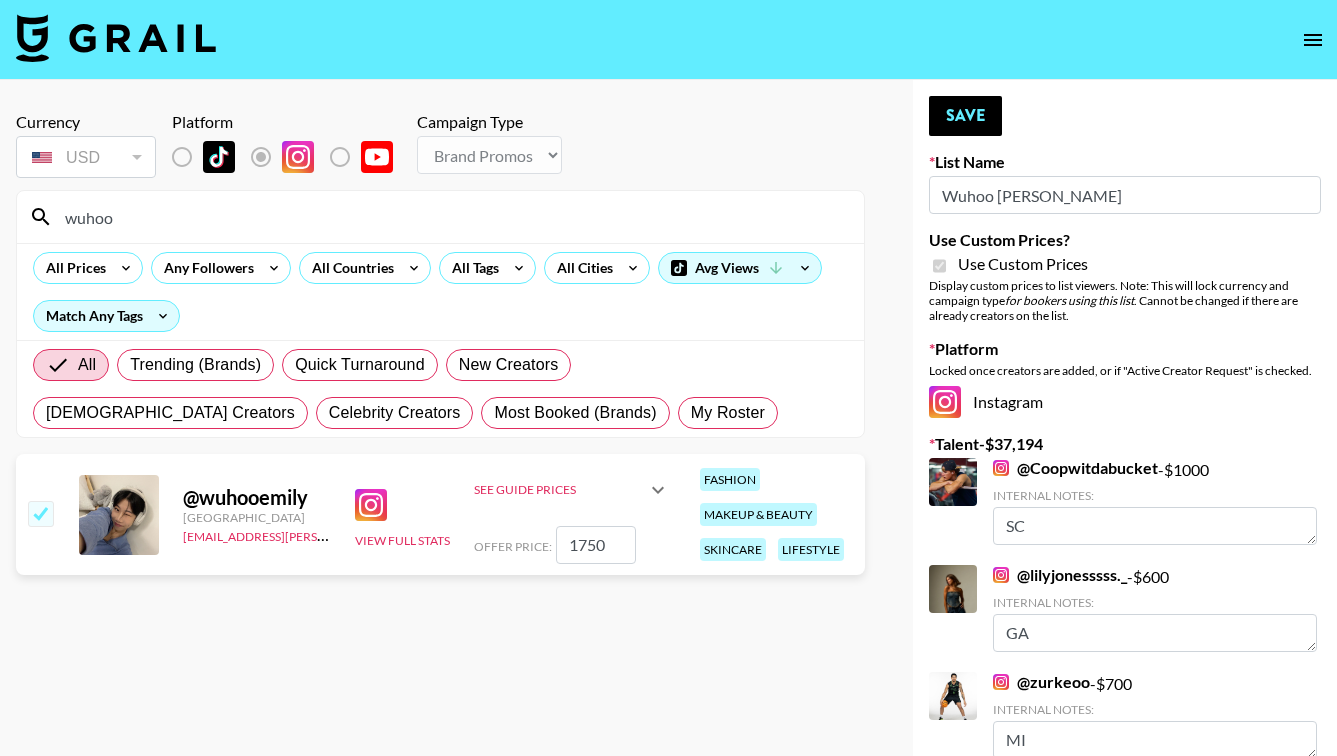 click at bounding box center (371, 505) 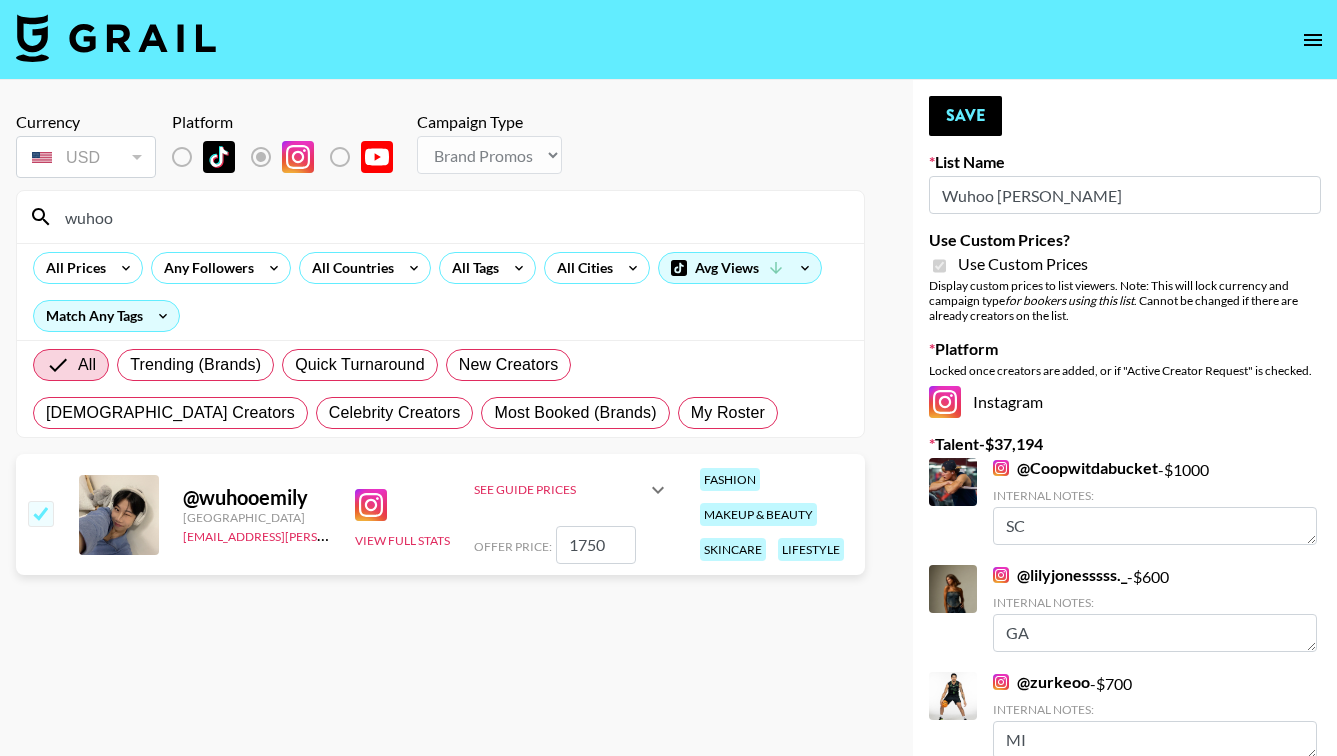drag, startPoint x: 1061, startPoint y: 205, endPoint x: 940, endPoint y: 202, distance: 121.037186 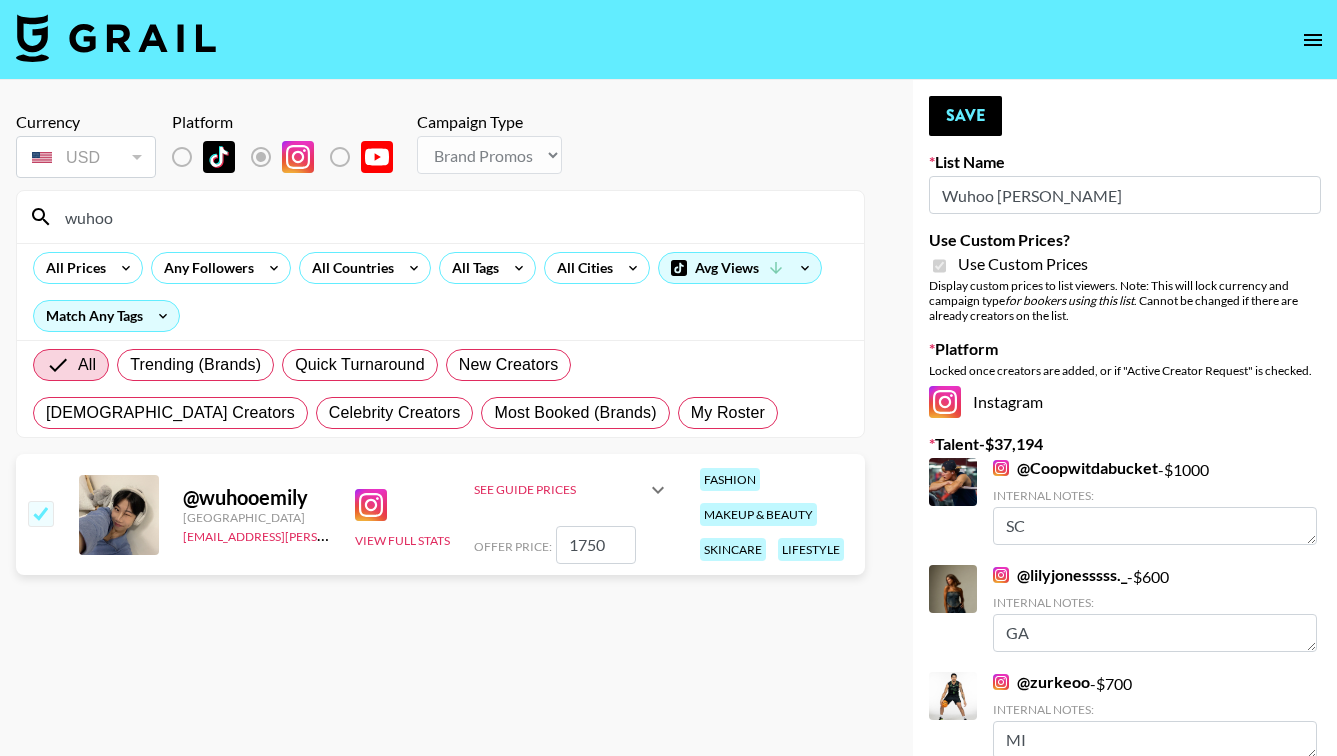 click on "Wuhoo Emily" at bounding box center [1125, 195] 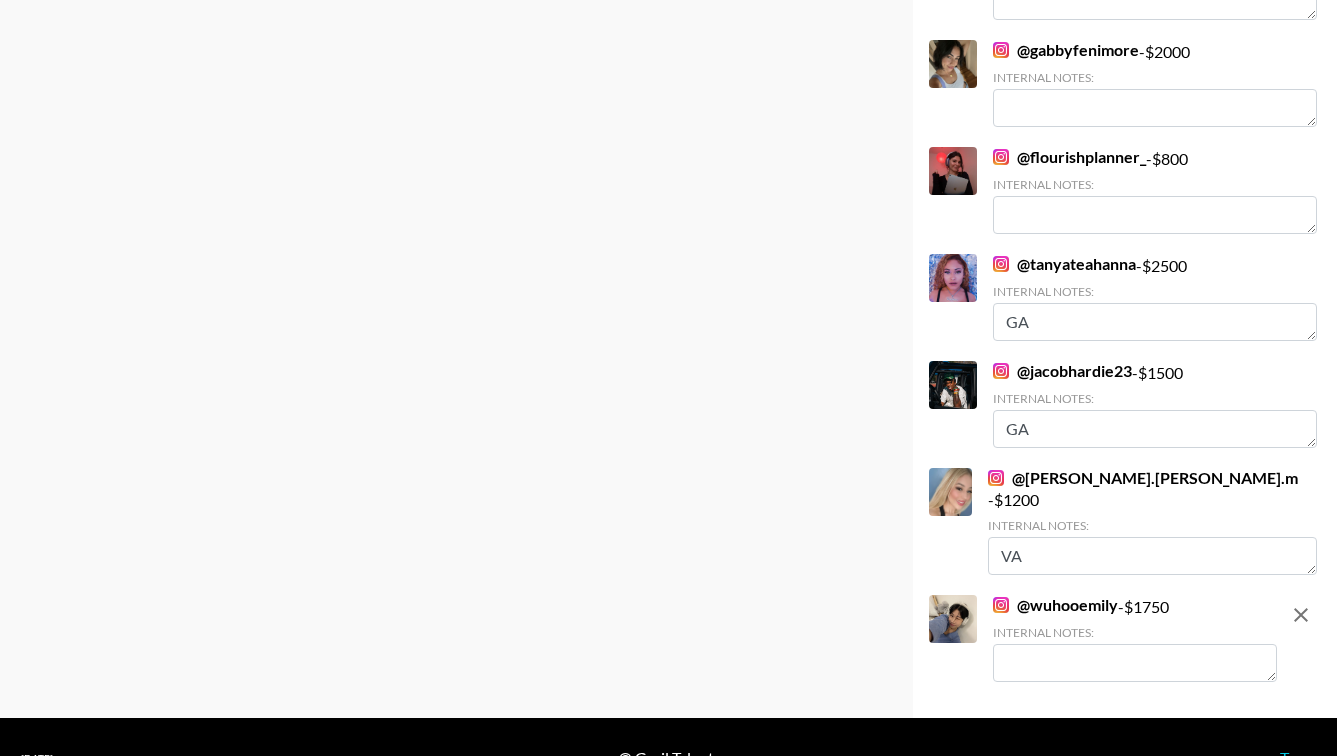 scroll, scrollTop: 1831, scrollLeft: 0, axis: vertical 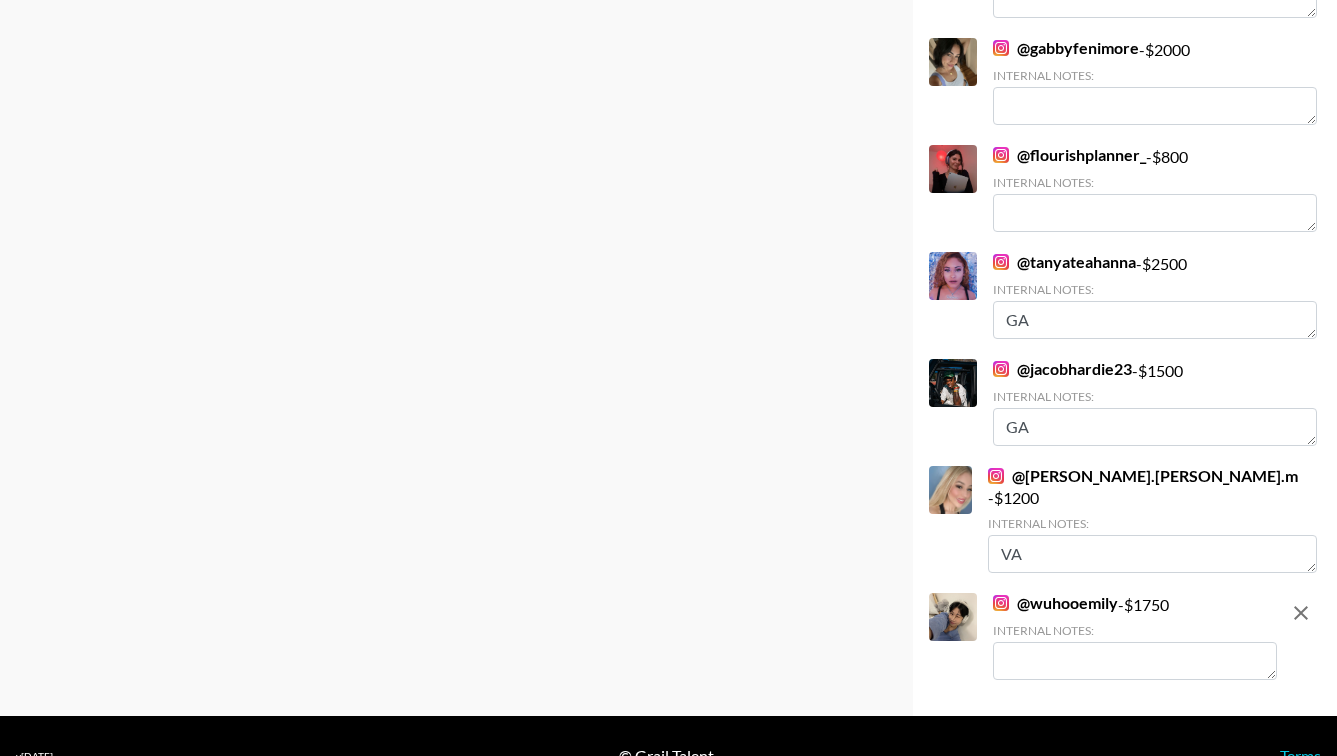 click at bounding box center (1135, 661) 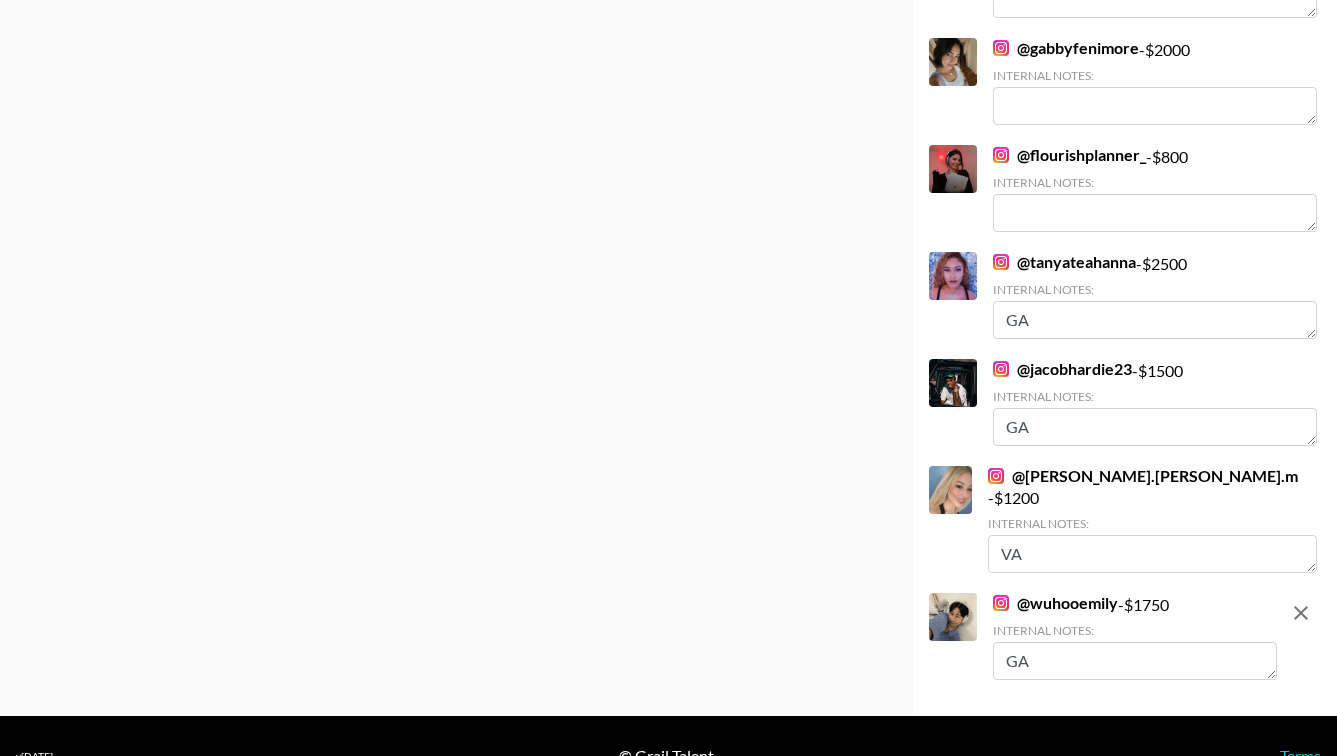 type on "GA" 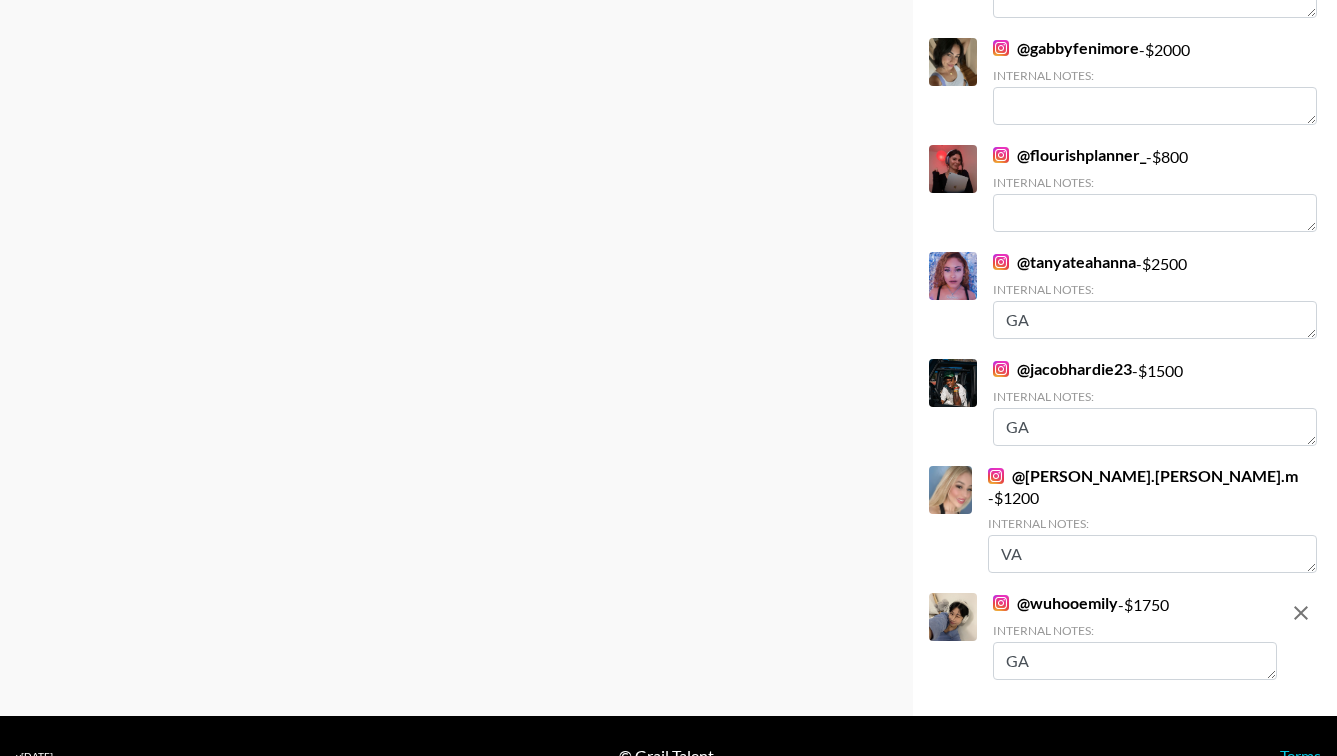 click on "Currency USD USD ​ Platform Campaign Type Choose Type... Song Promos Brand Promos wuhoo All Prices Any Followers All Countries All Tags All Cities Avg Views Match Any Tags All Trending (Brands) Quick Turnaround New Creators LGBTQIA+ Creators Celebrity Creators Most Booked (Brands) My Roster @ wuhooemily United States dajana.perrella@grail-talent.com View Full Stats See Guide Prices Grid Post: $ Reel: $ 3-Frame Story: $ Offer Price: 1750 fashion makeup & beauty skincare lifestyle" at bounding box center [440, -518] 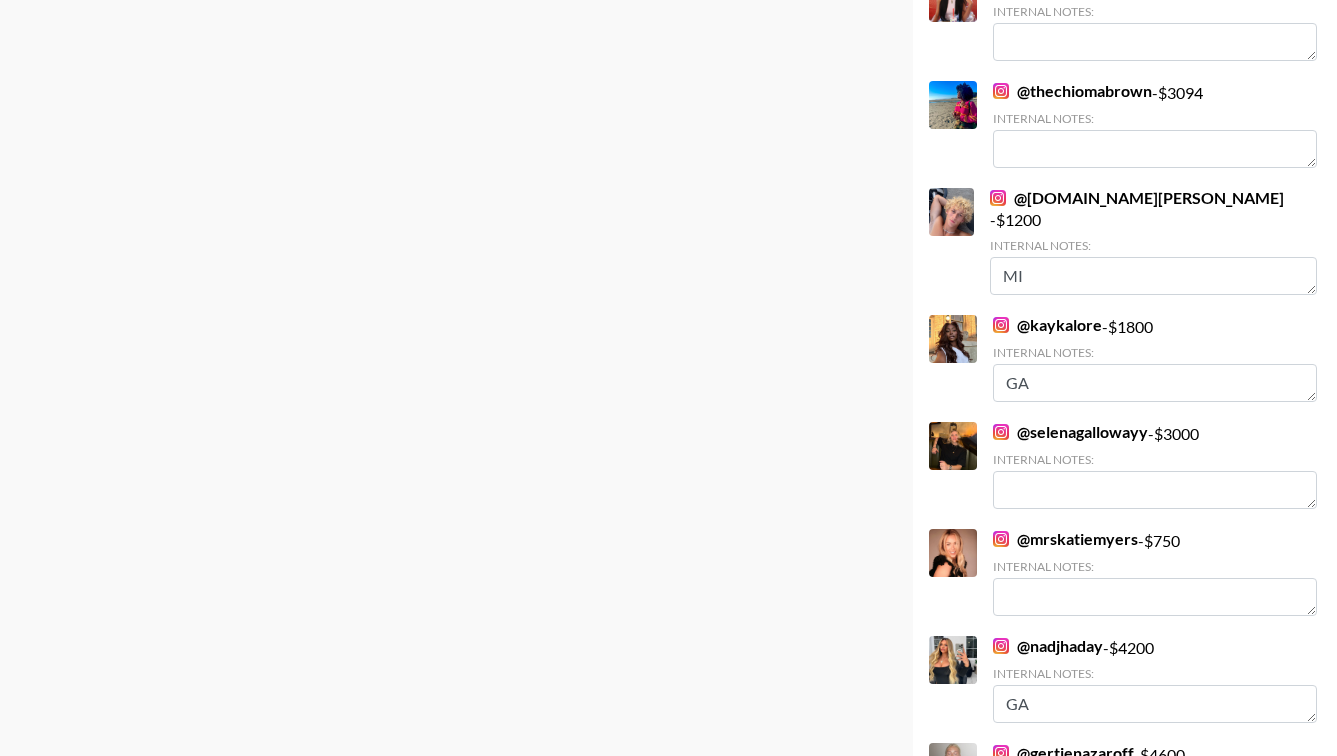 scroll, scrollTop: 0, scrollLeft: 0, axis: both 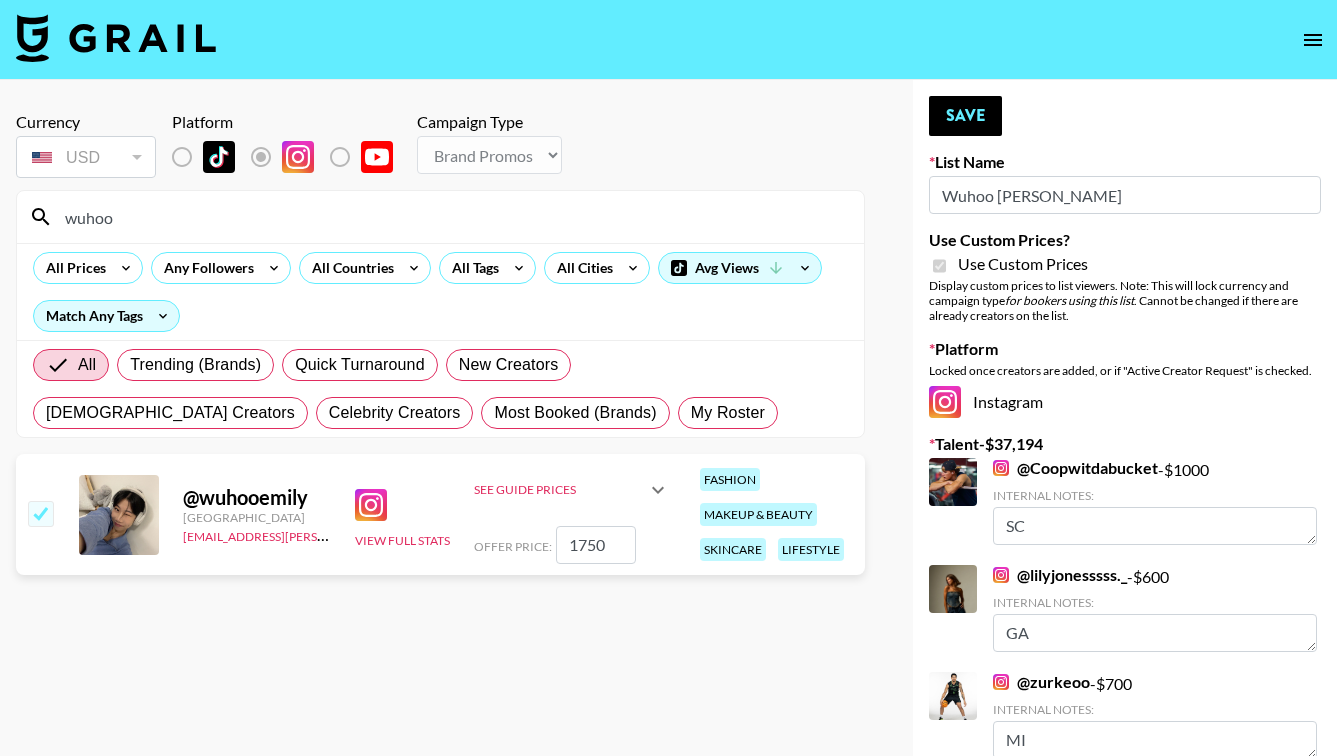 drag, startPoint x: 1040, startPoint y: 189, endPoint x: 899, endPoint y: 200, distance: 141.42842 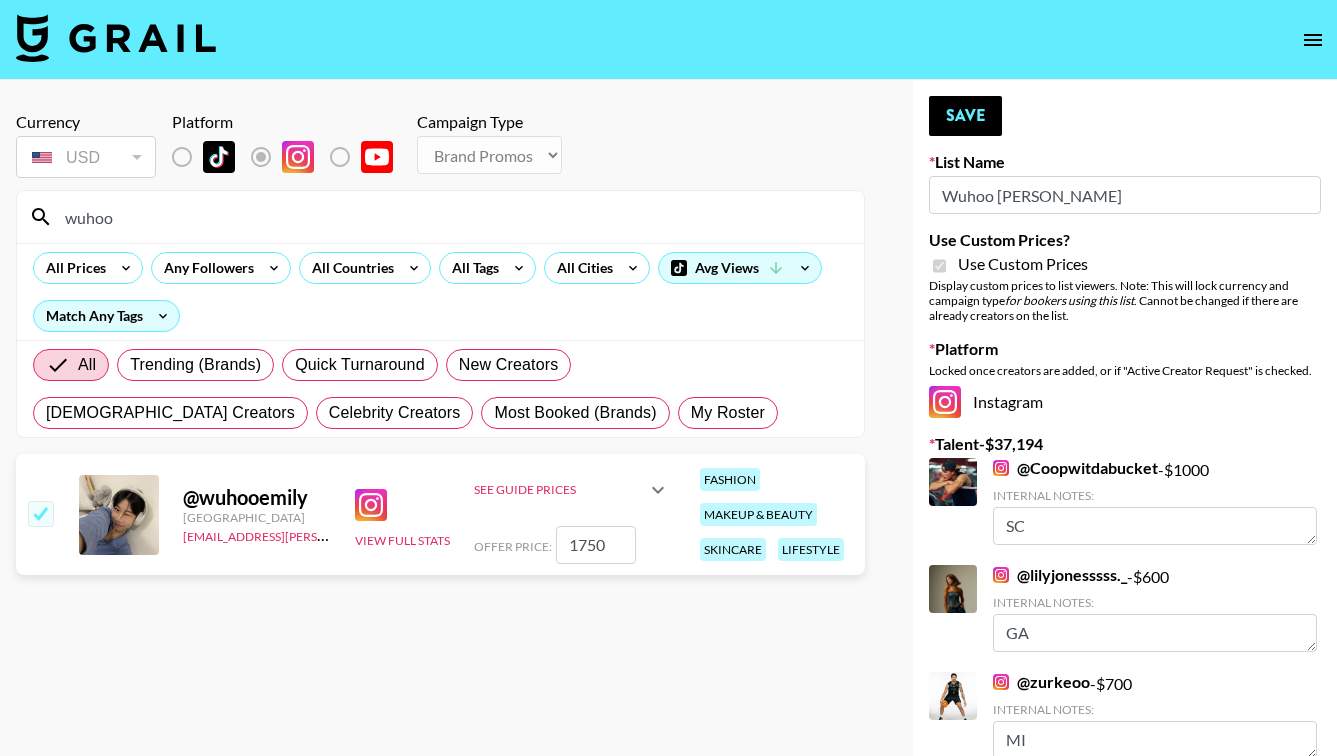 click on "Currency USD USD ​ Platform Campaign Type Choose Type... Song Promos Brand Promos wuhoo All Prices Any Followers All Countries All Tags All Cities Avg Views Match Any Tags All Trending (Brands) Quick Turnaround New Creators LGBTQIA+ Creators Celebrity Creators Most Booked (Brands) My Roster @ wuhooemily United States dajana.perrella@grail-talent.com View Full Stats See Guide Prices Grid Post: $ Reel: $ 3-Frame Story: $ Offer Price: 1750 fashion makeup & beauty skincare lifestyle Your changes have been saved! Save List Name Wuhoo Emily Use Custom Prices? Use Custom Prices Display custom prices to list viewers. Note: This will lock currency and campaign type  for bookers using this list . Cannot be changed if there are already creators on the list. Platform Locked once creators are added, or if "Active Creator Request" is checked.  Instagram Talent -  $ 37,194 @ Coopwitdabucket  -  $ 1000 Internal Notes: SC @ lilyjonesssss._  -  $ 600 Internal Notes: GA @ zurkeoo  -  $ 700 Internal Notes: MI @  -  $ 1500" at bounding box center (668, 1313) 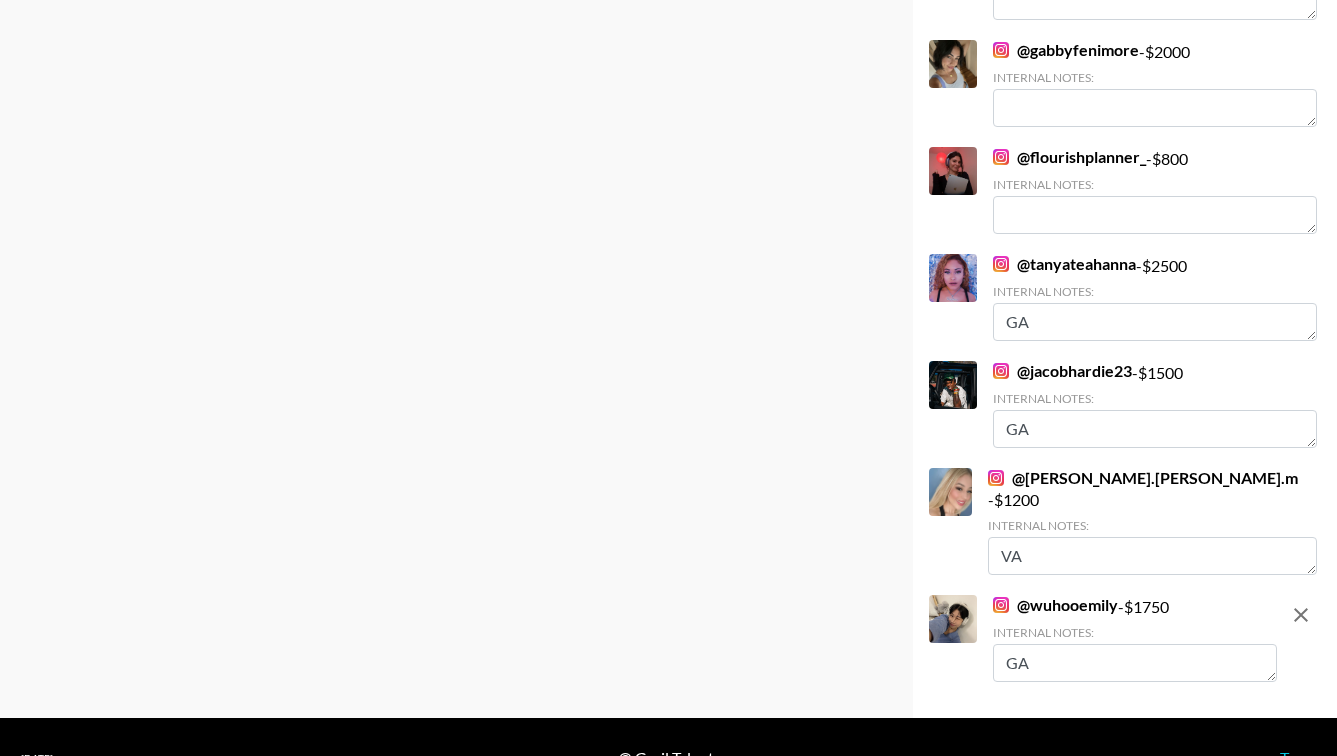 scroll, scrollTop: 1831, scrollLeft: 0, axis: vertical 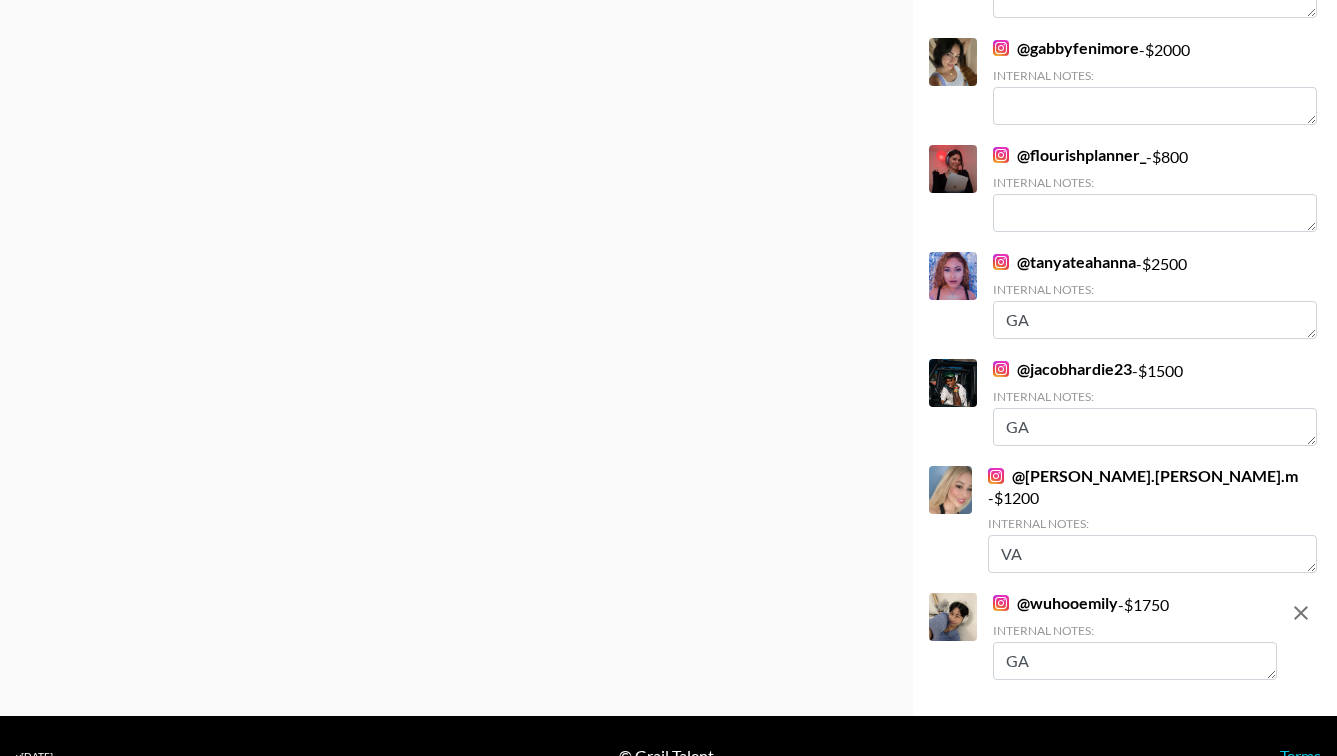 type 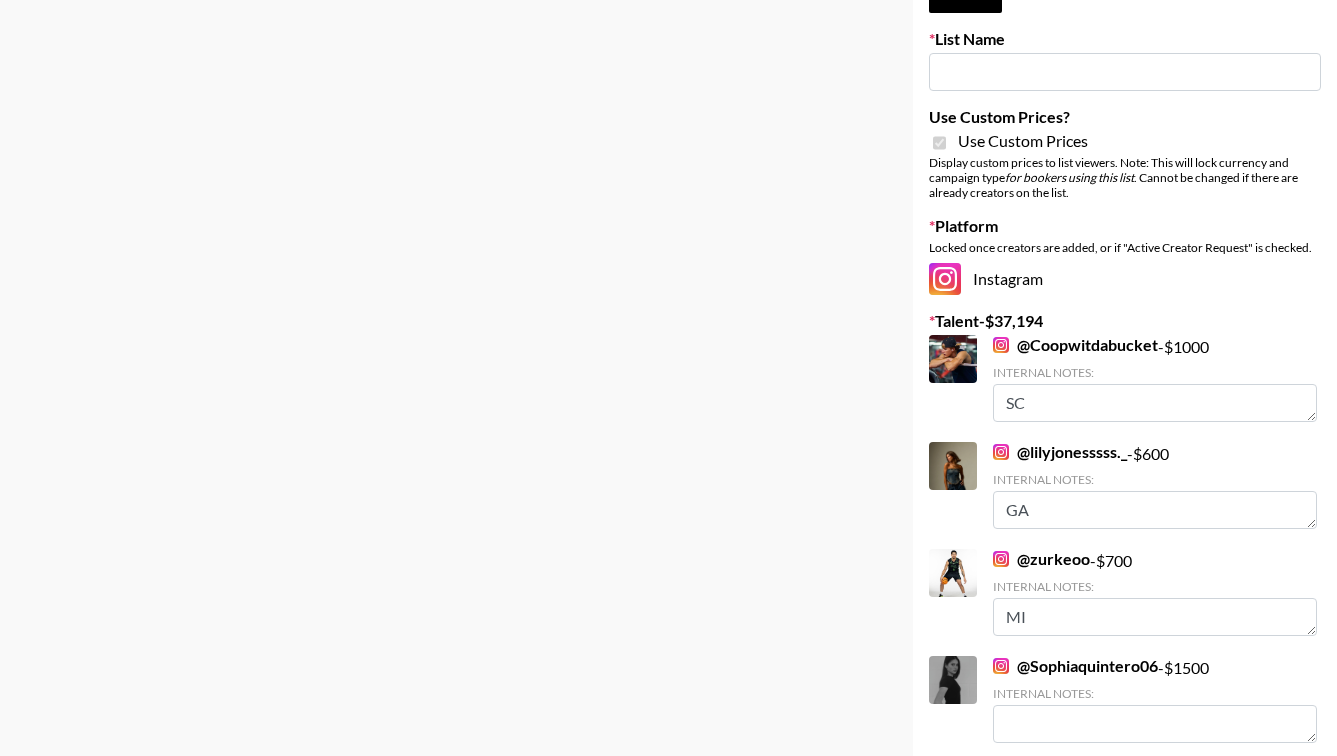 scroll, scrollTop: 0, scrollLeft: 0, axis: both 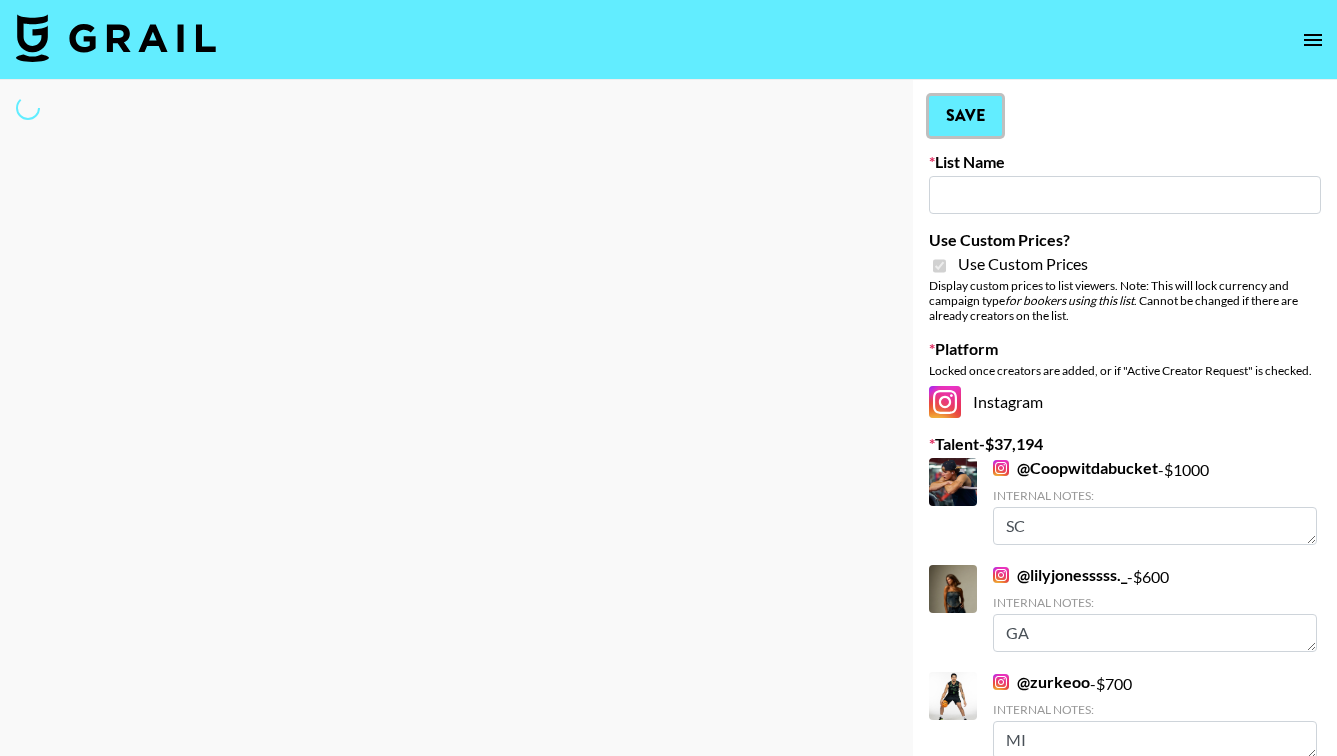 click on "Save" at bounding box center (965, 116) 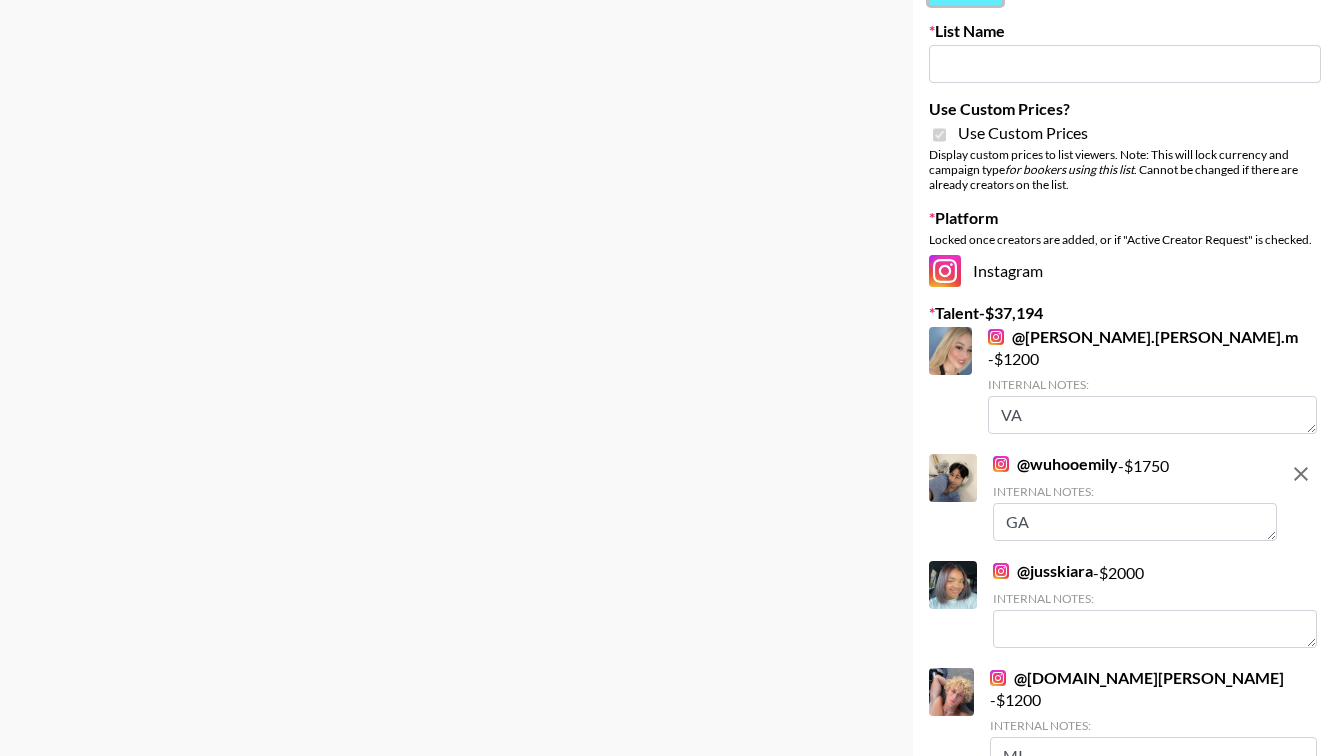 scroll, scrollTop: 0, scrollLeft: 0, axis: both 